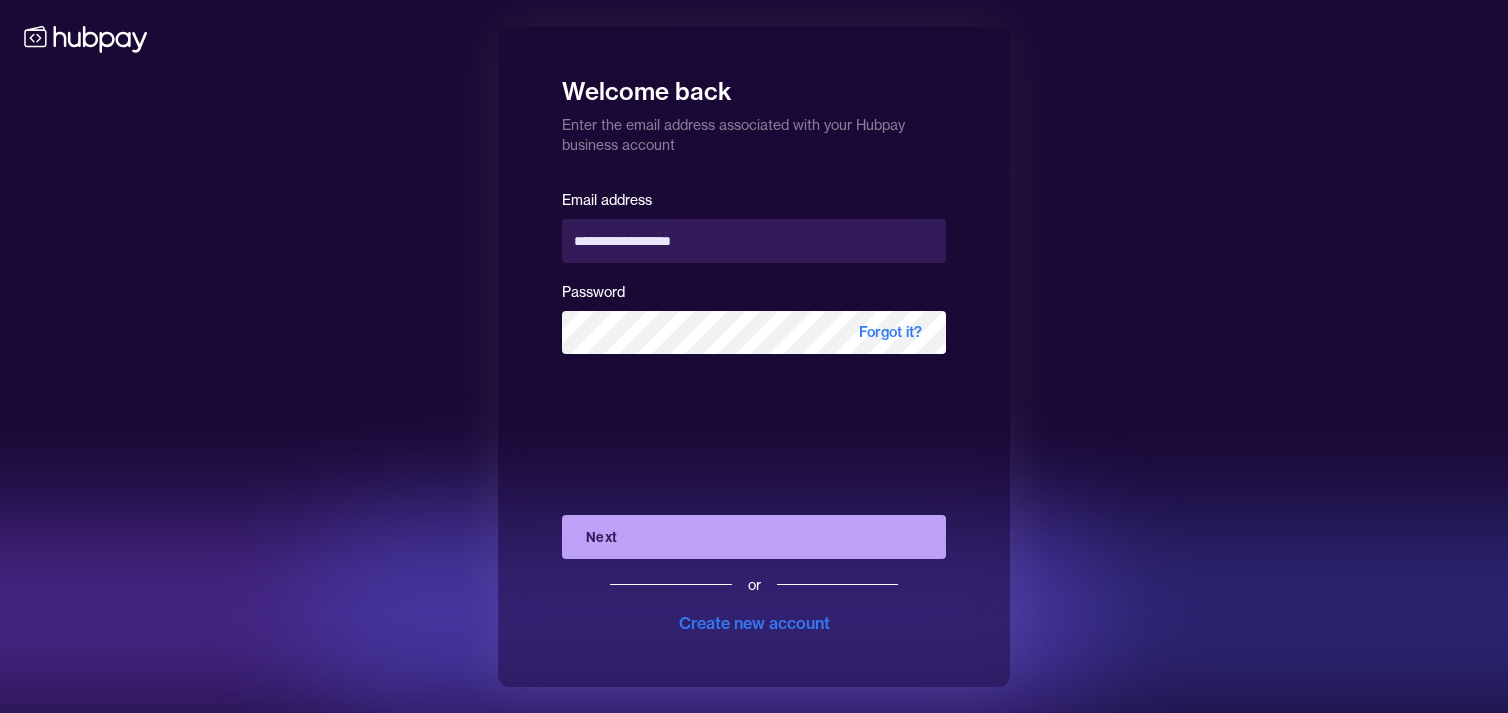 scroll, scrollTop: 0, scrollLeft: 0, axis: both 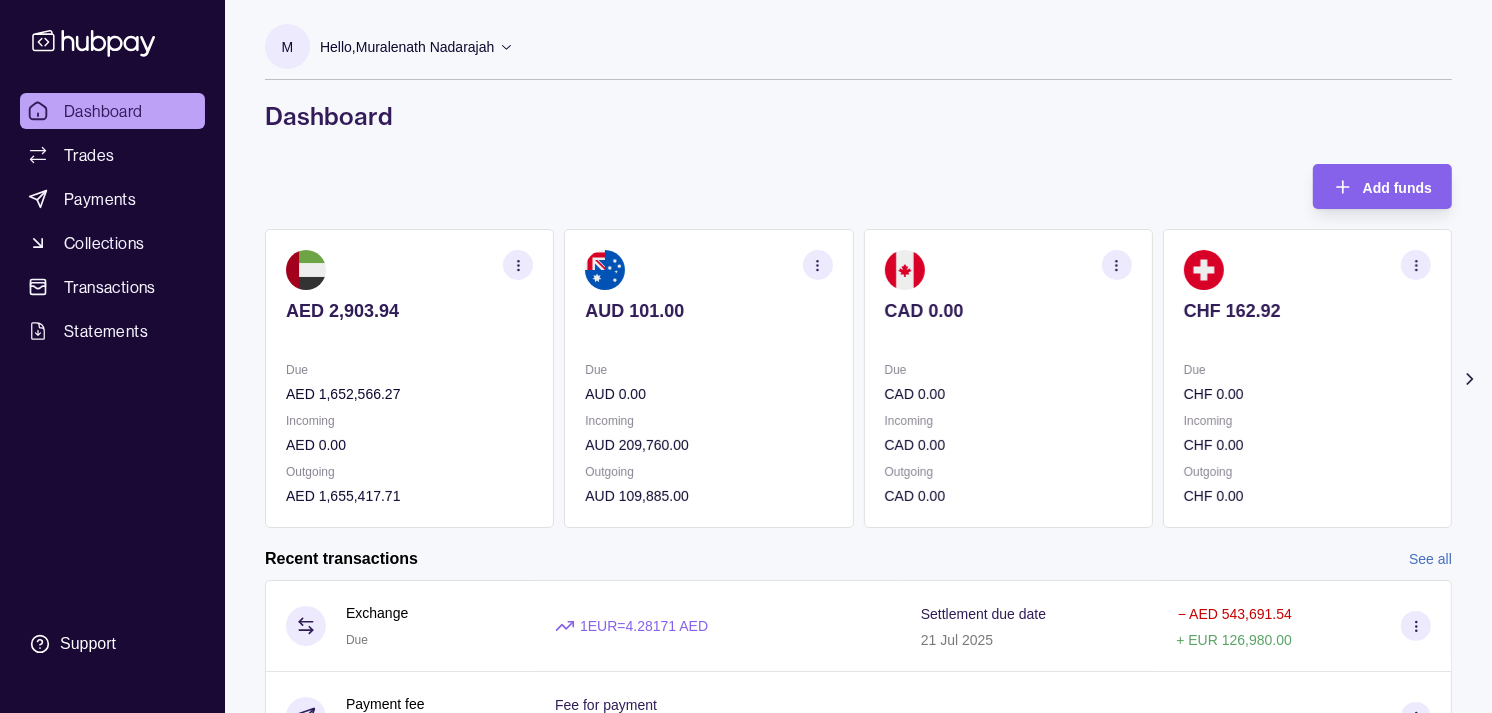 click on "[CURRENCY] [AMOUNT]  Due [CURRENCY] [AMOUNT] Incoming [CURRENCY] [AMOUNT] Outgoing [CURRENCY] [AMOUNT] [CURRENCY] [AMOUNT]  Due [CURRENCY] [AMOUNT] Incoming [CURRENCY] [AMOUNT] Outgoing [CURRENCY] [AMOUNT] [CURRENCY] [AMOUNT]  Due [CURRENCY] [AMOUNT] Incoming [CURRENCY] [AMOUNT] Outgoing [CURRENCY] [AMOUNT] [CURRENCY] [AMOUNT]  Due [CURRENCY] [AMOUNT] Incoming [CURRENCY] [AMOUNT] Outgoing [CURRENCY] [AMOUNT] EUR [AMOUNT]" at bounding box center (858, 378) 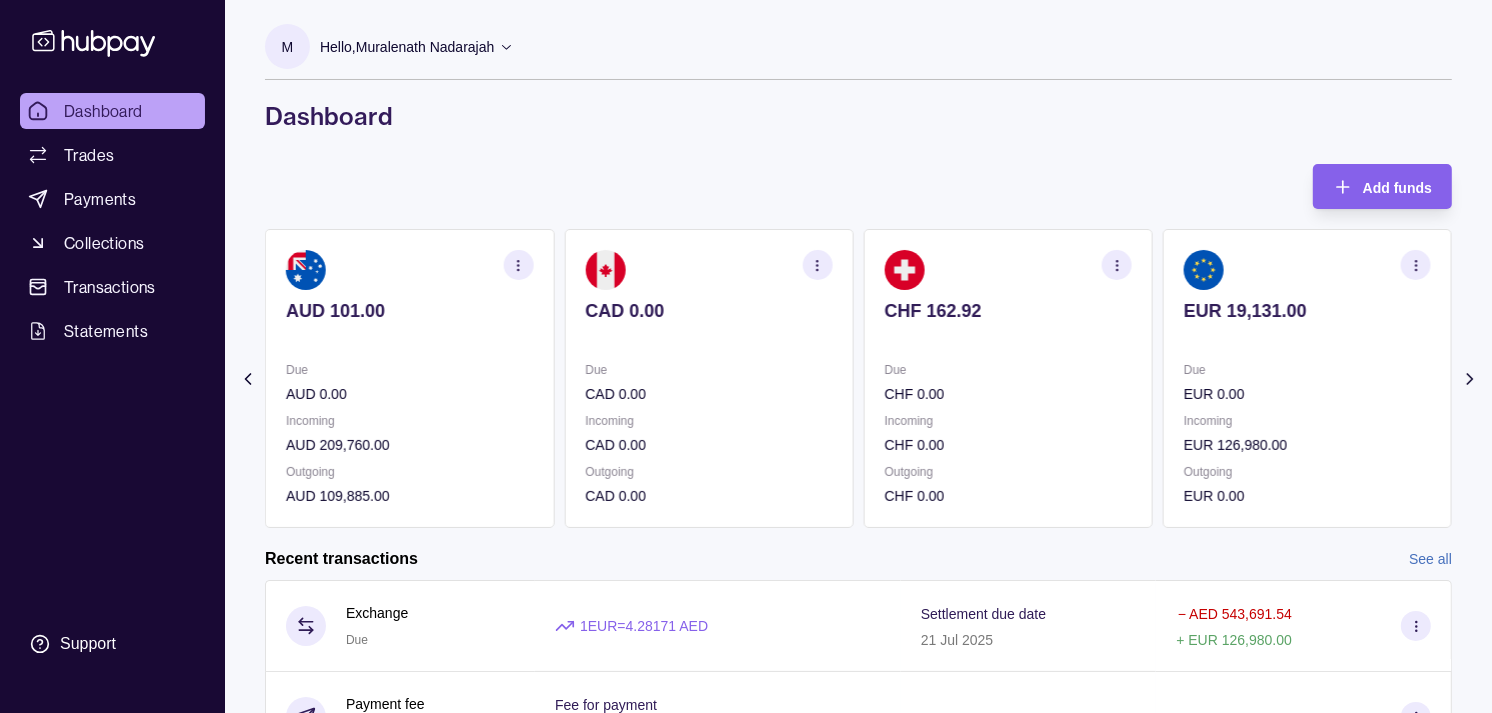 click on "Due" at bounding box center (1008, 370) 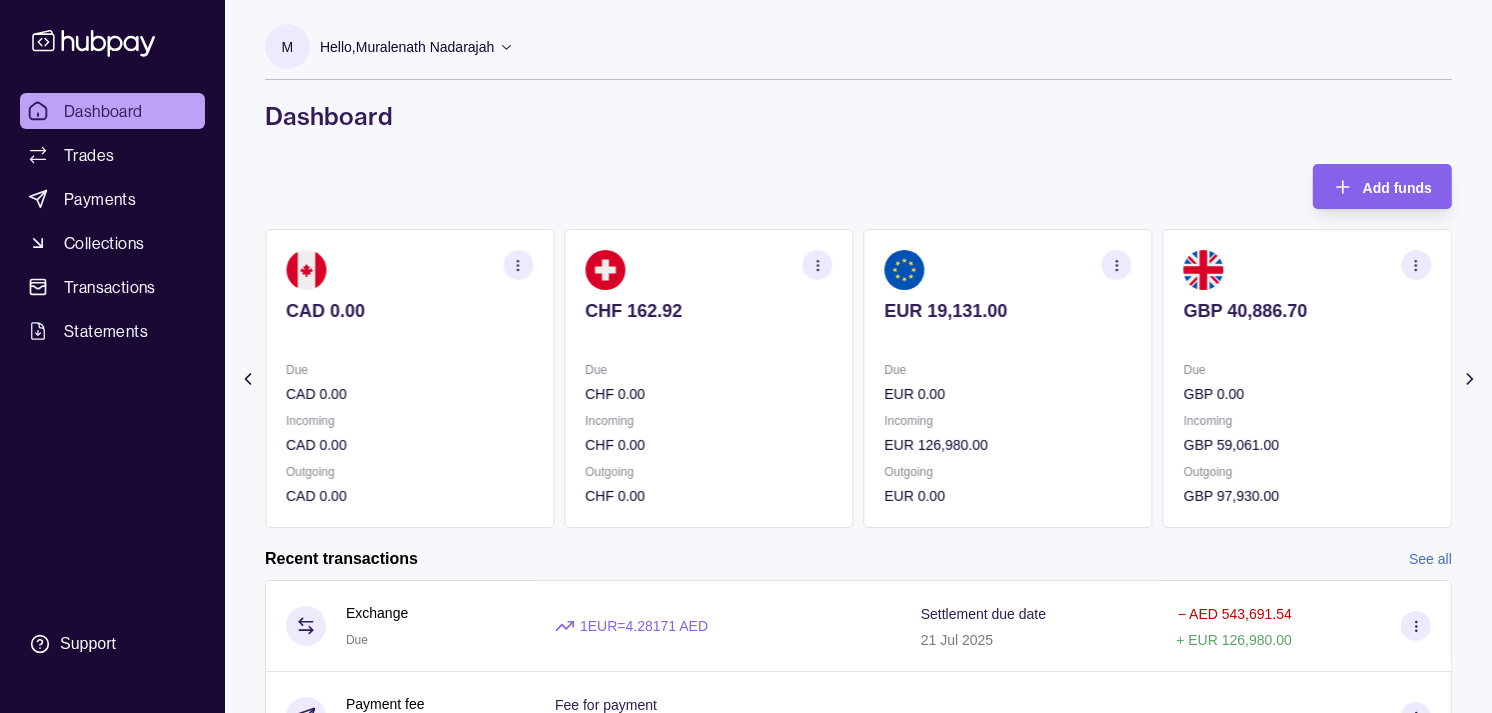 click on "EUR 126,980.00" at bounding box center [1008, 445] 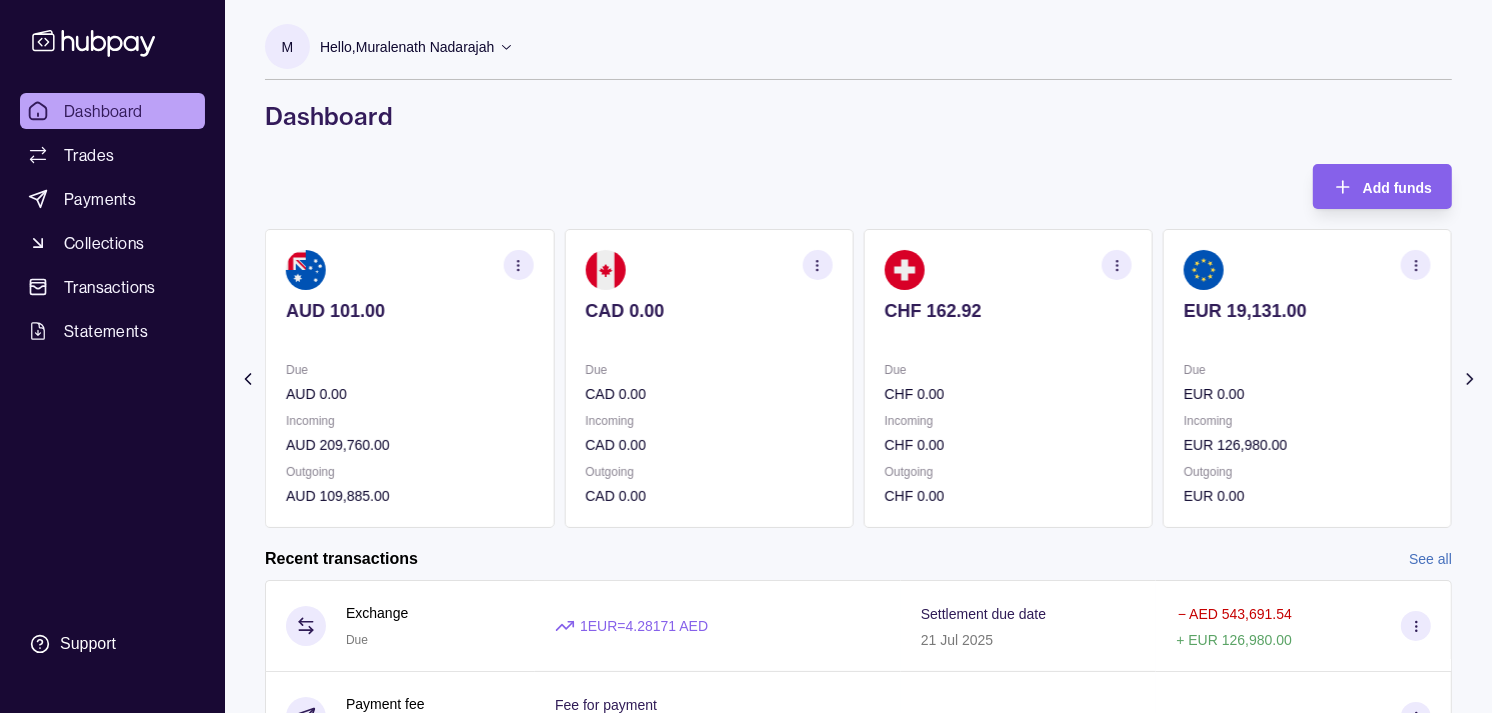 click on "CHF 0.00" at bounding box center (1008, 445) 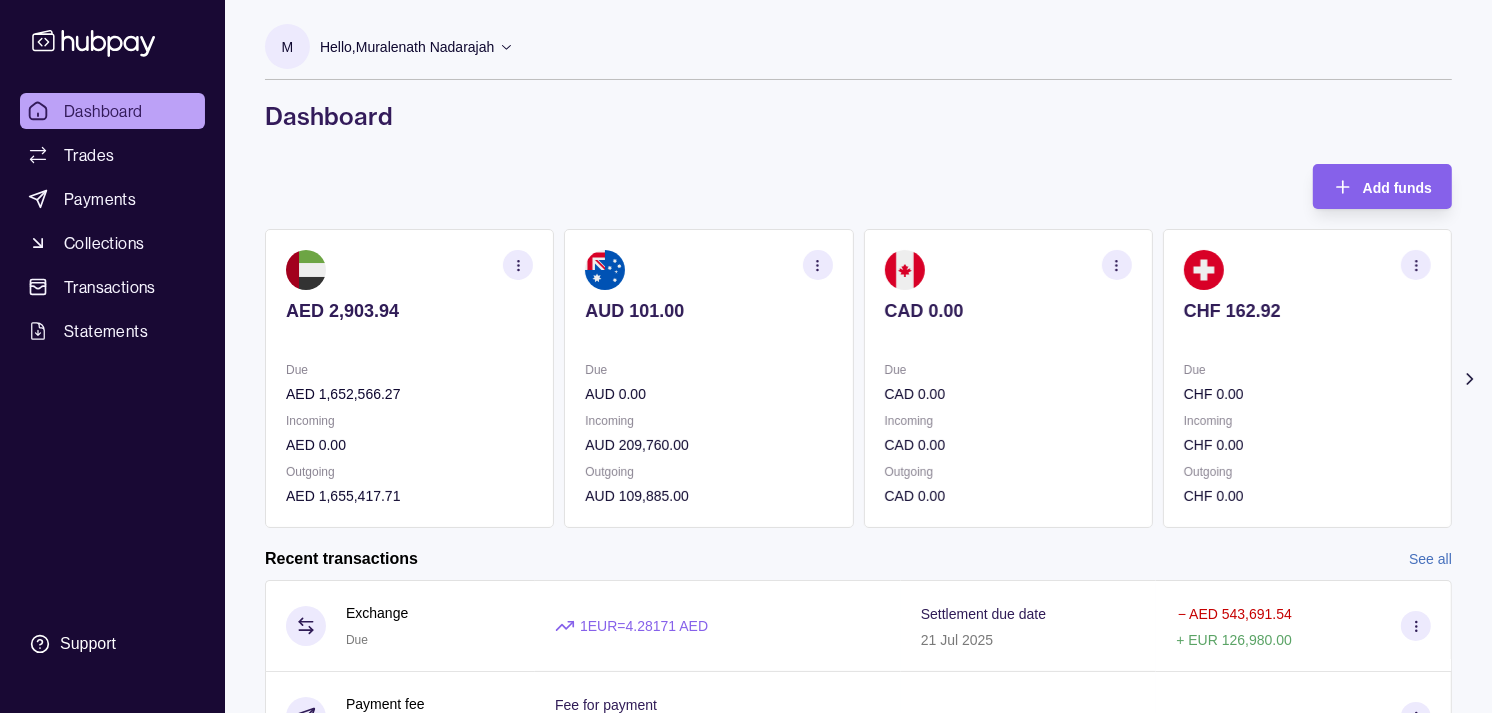 click on "Incoming [CURRENCY] [AMOUNT]" at bounding box center [1008, 433] 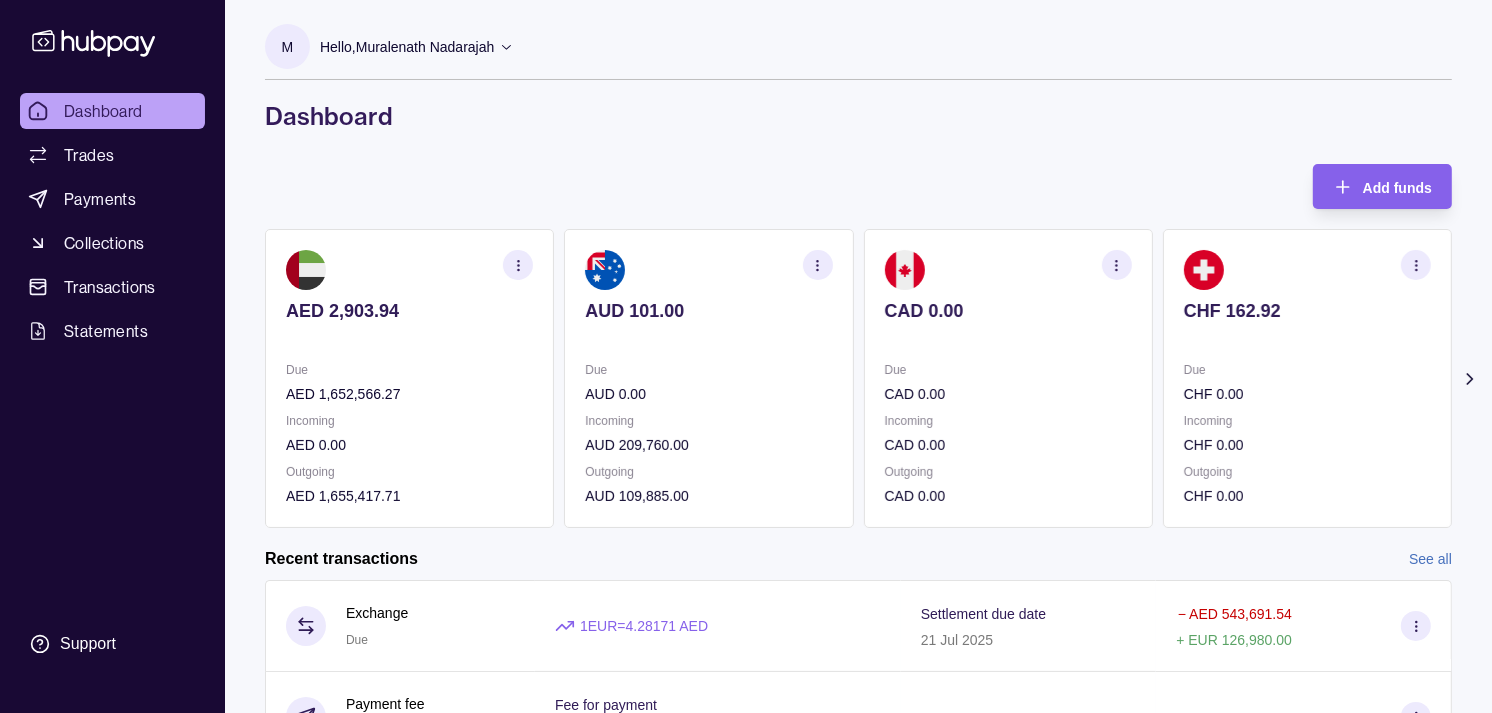 click on "CAD 0.00                                                                                                               Due CAD 0.00 Incoming CAD 0.00 Outgoing CAD 0.00" at bounding box center (1008, 378) 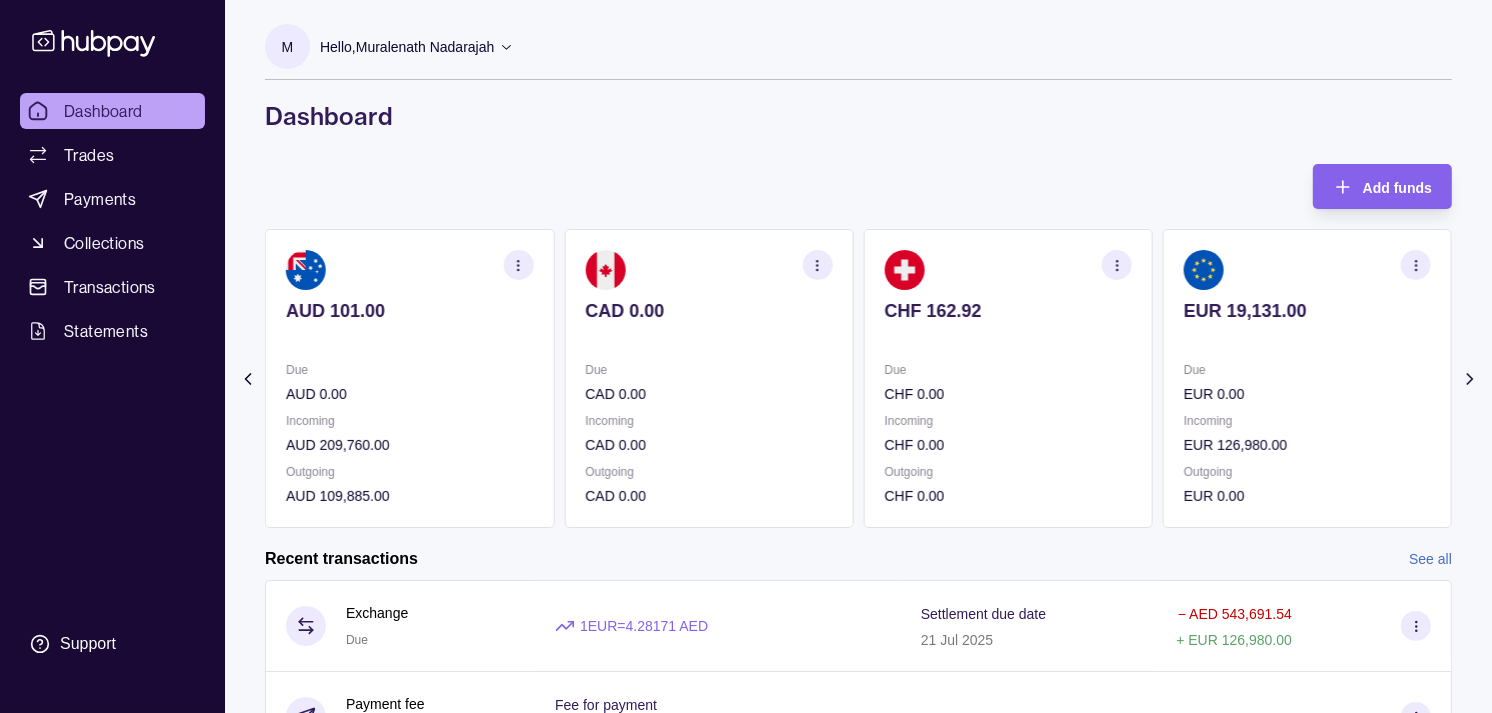 click on "Incoming CHF 0.00" at bounding box center [1008, 433] 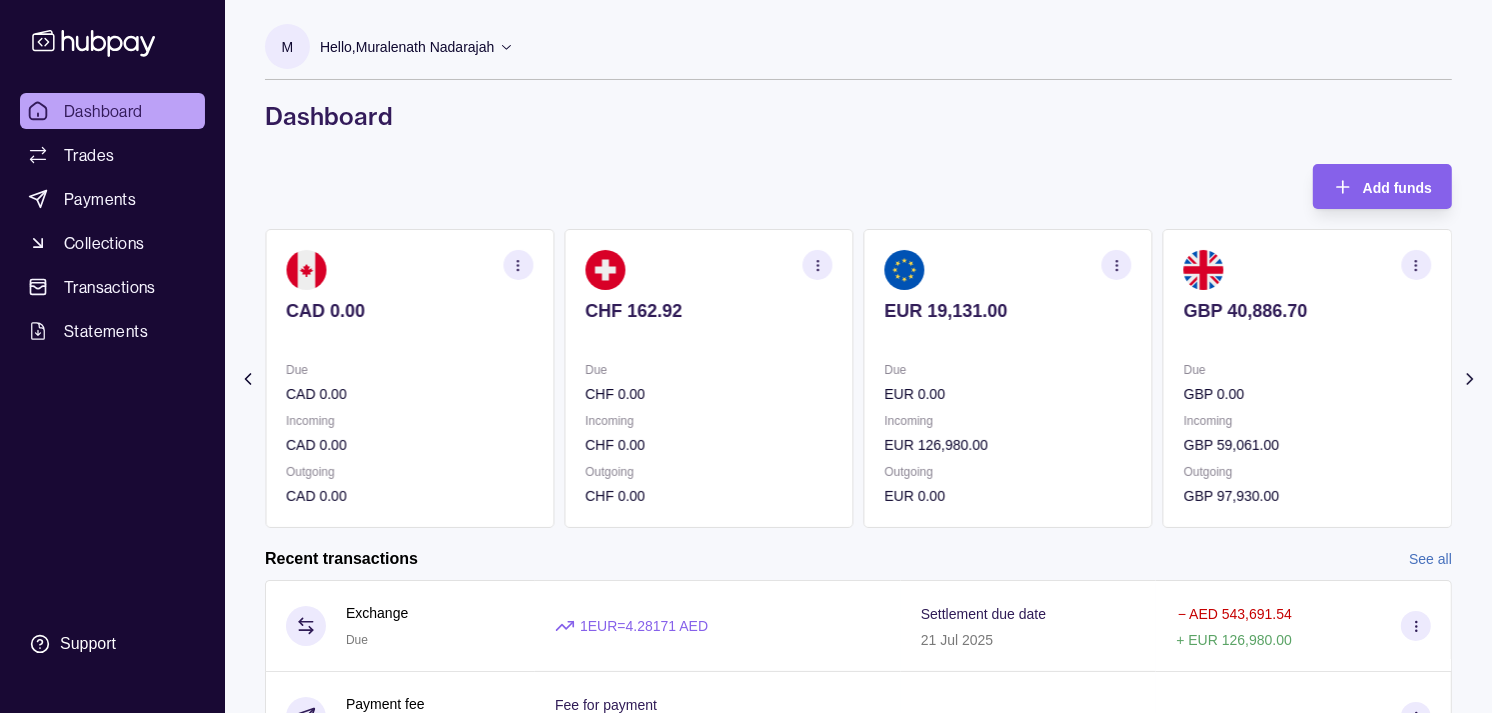 click on "Incoming [CURRENCY] [AMOUNT]" at bounding box center (1008, 433) 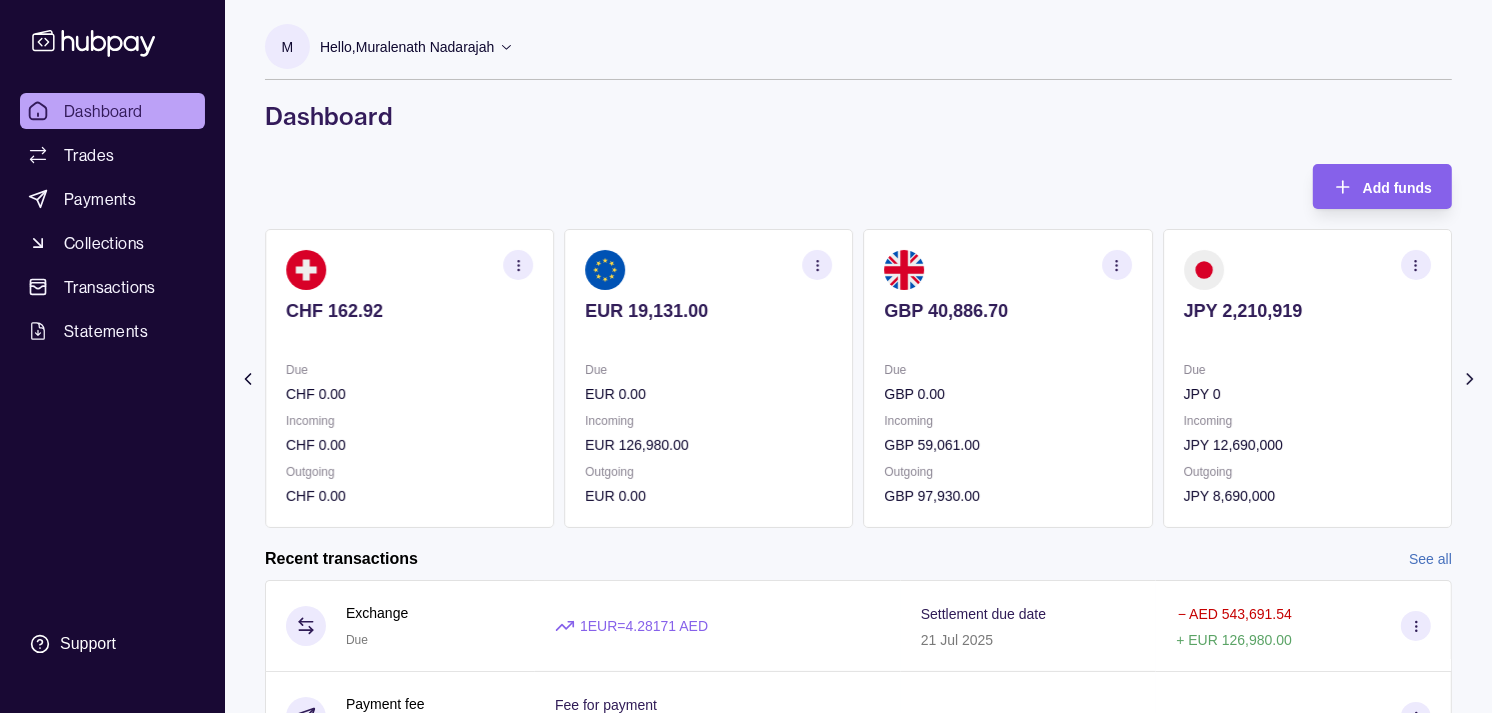 click on "Incoming" at bounding box center [1008, 421] 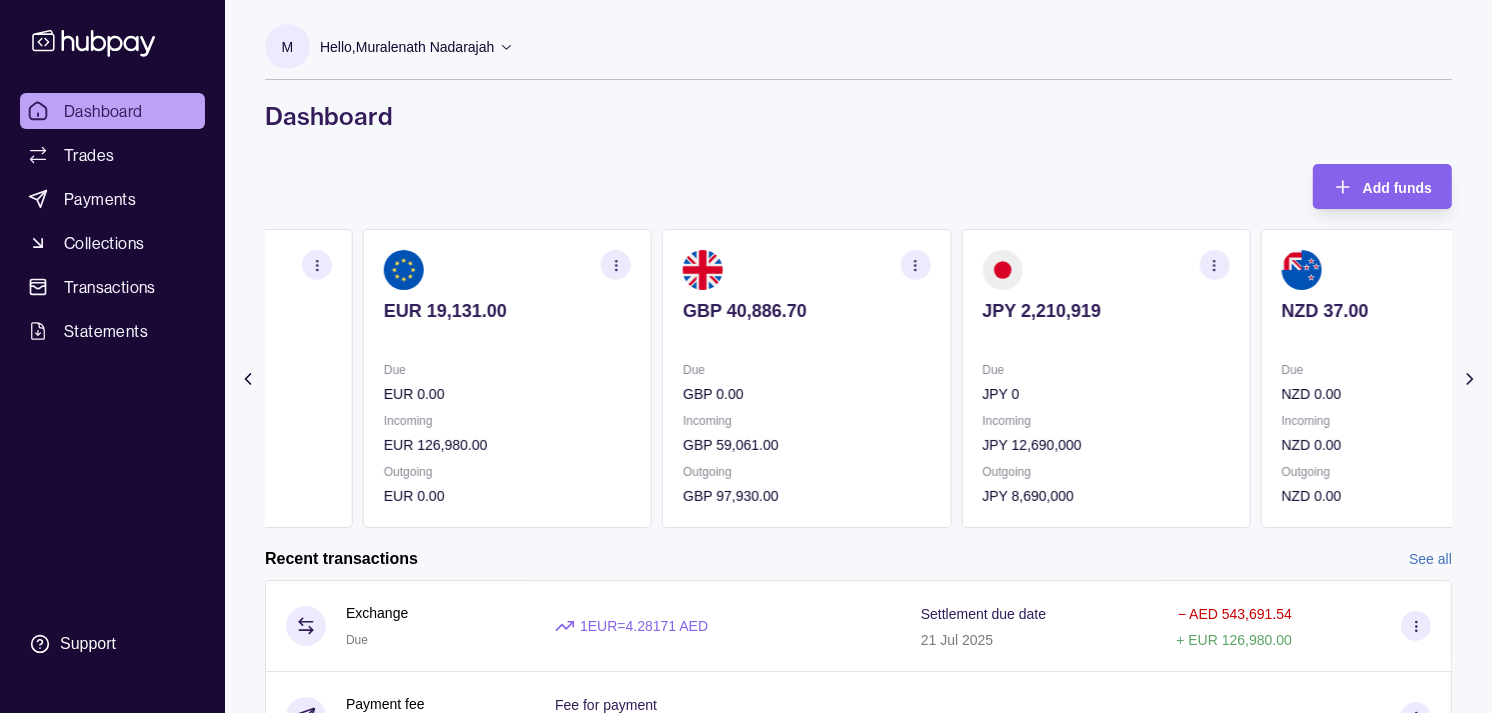 click at bounding box center [806, 338] 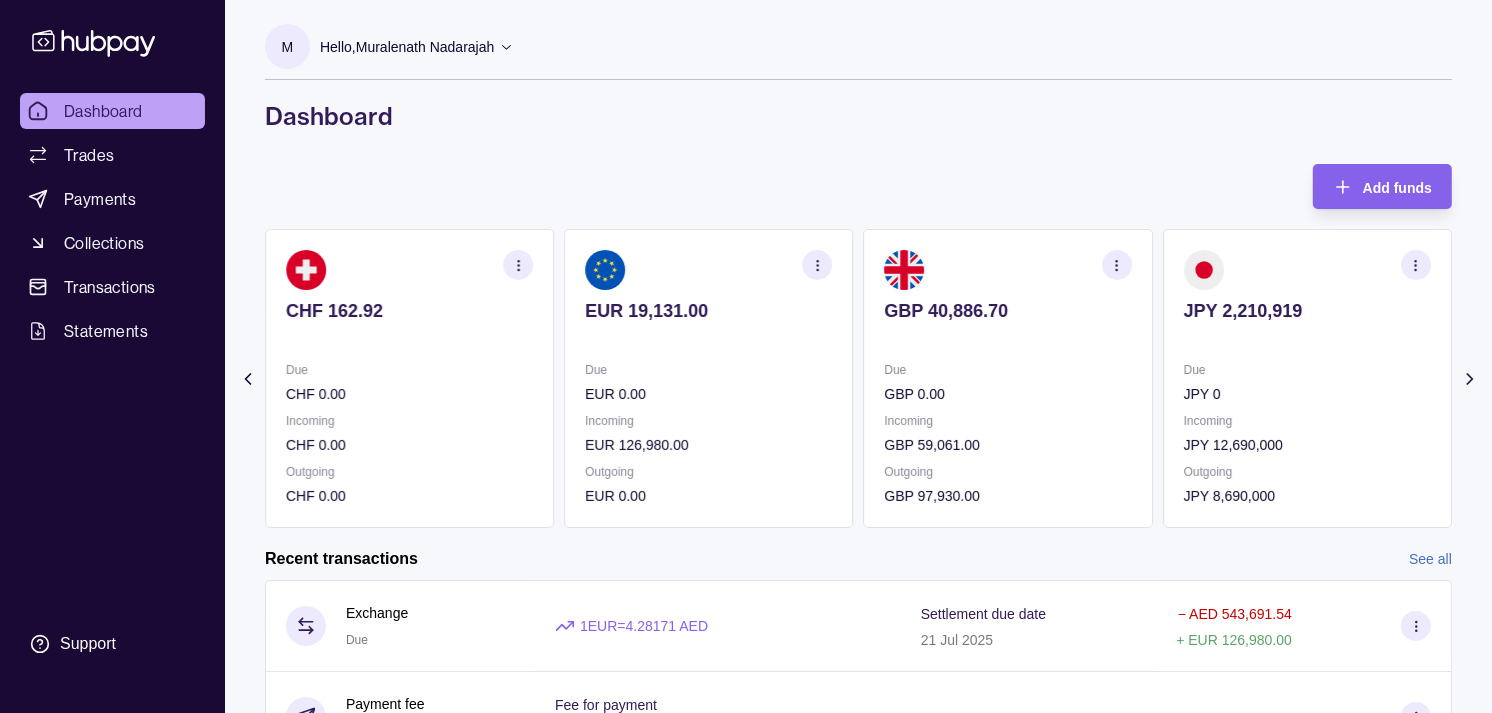 click at bounding box center (708, 338) 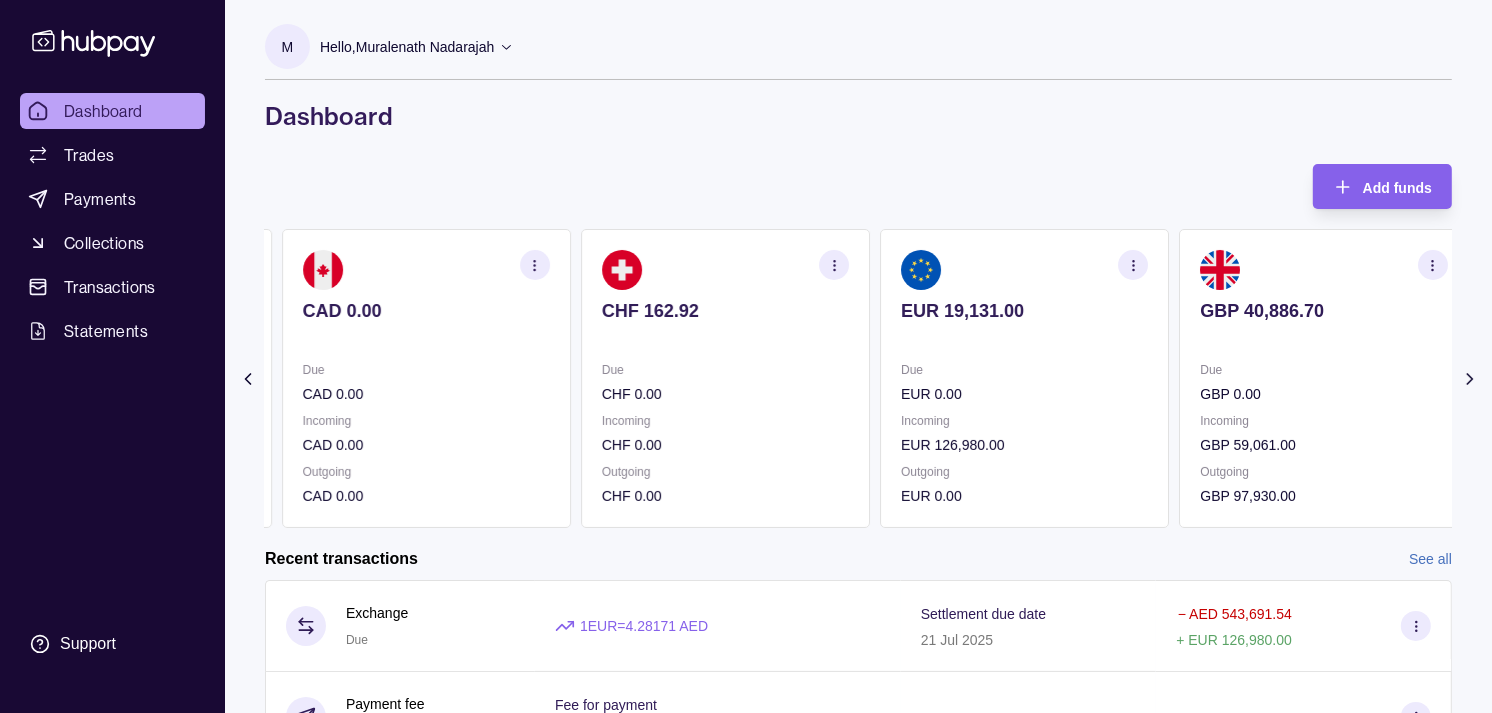 click on "CAD 0.00" at bounding box center [426, 311] 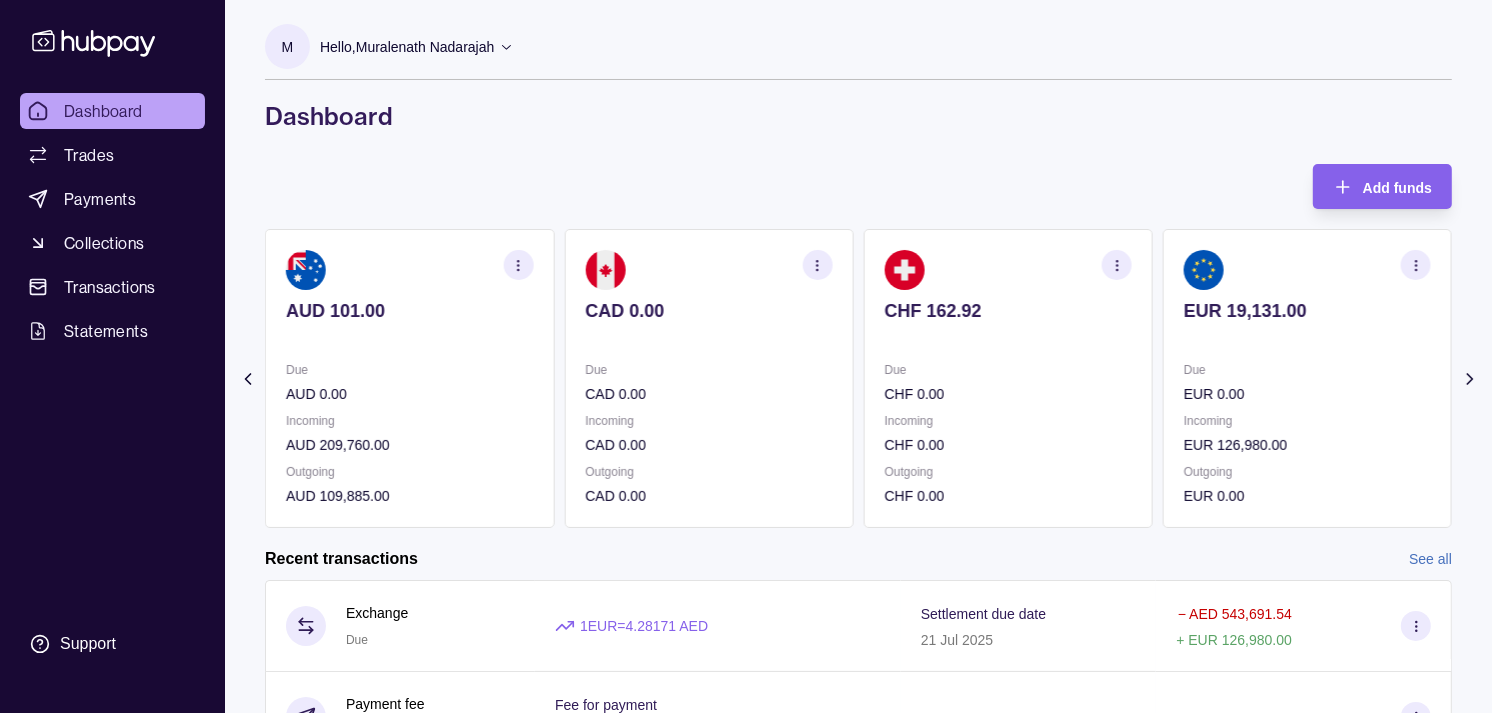 click on "Dashboard" at bounding box center [103, 111] 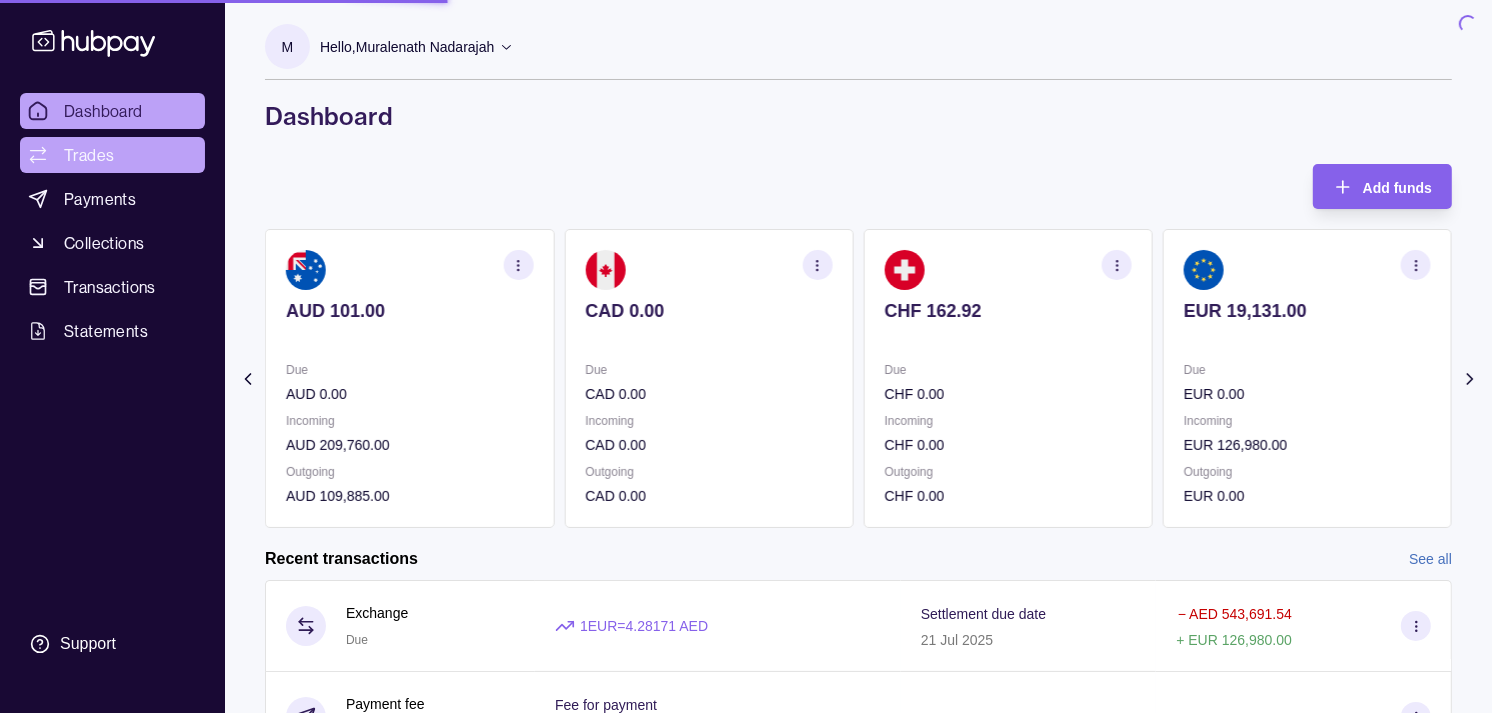 click on "Trades" at bounding box center [89, 155] 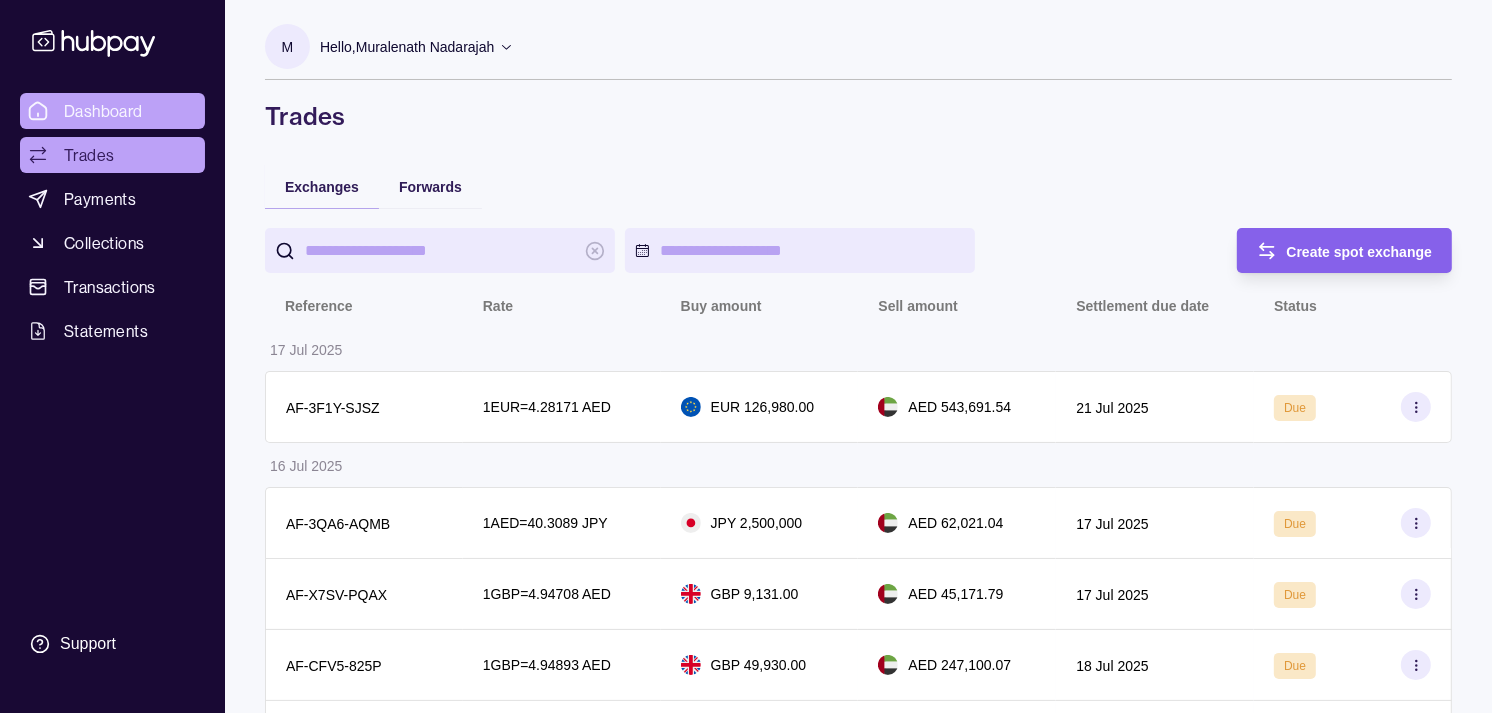 click on "Dashboard" at bounding box center [103, 111] 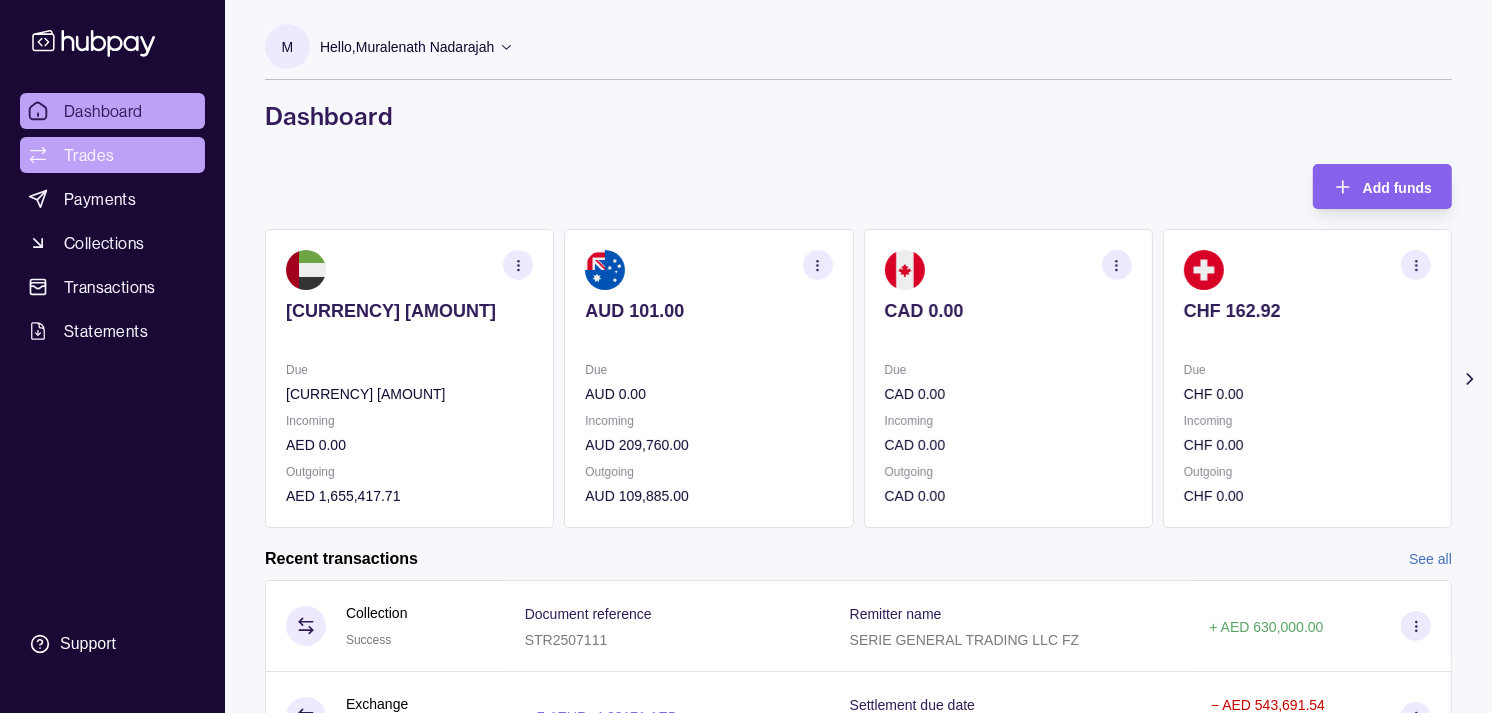 click on "Trades" at bounding box center (112, 155) 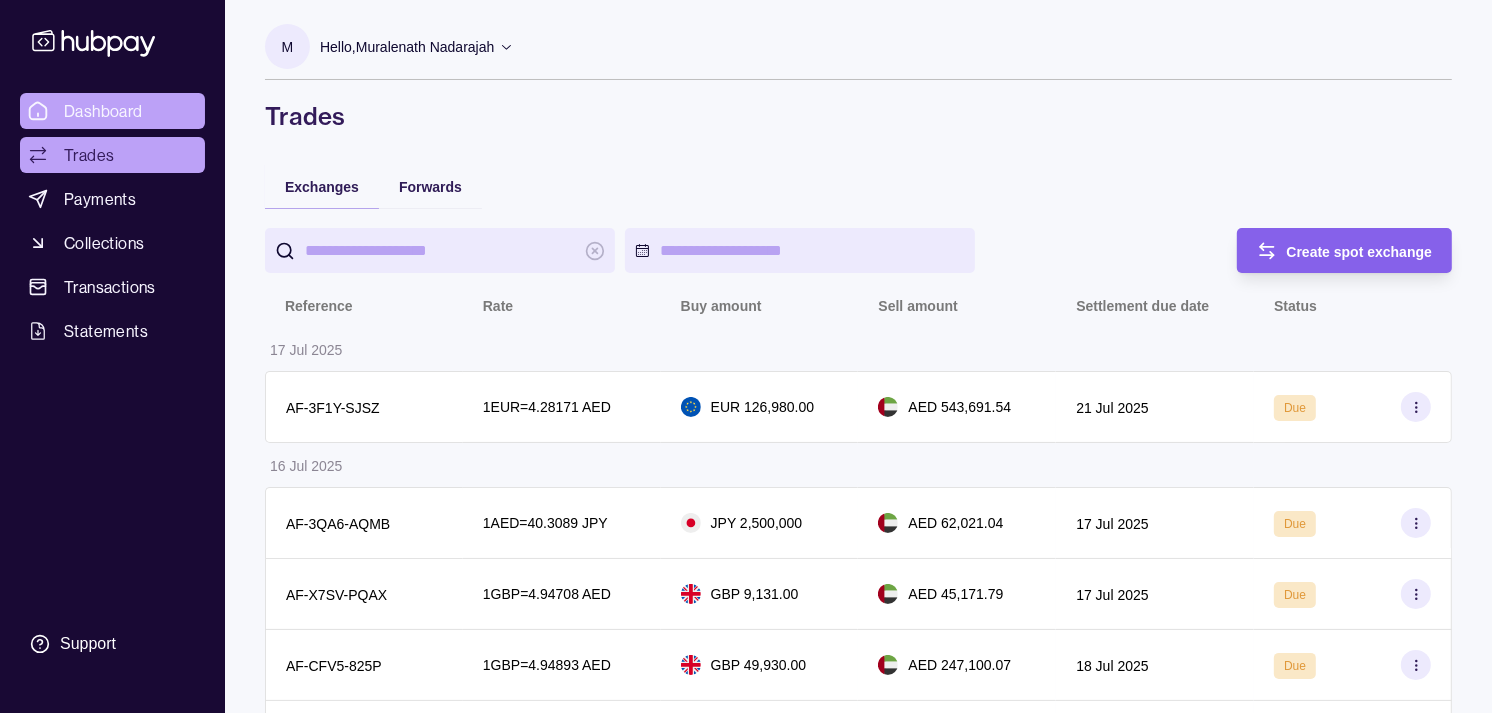 click on "Dashboard" at bounding box center (103, 111) 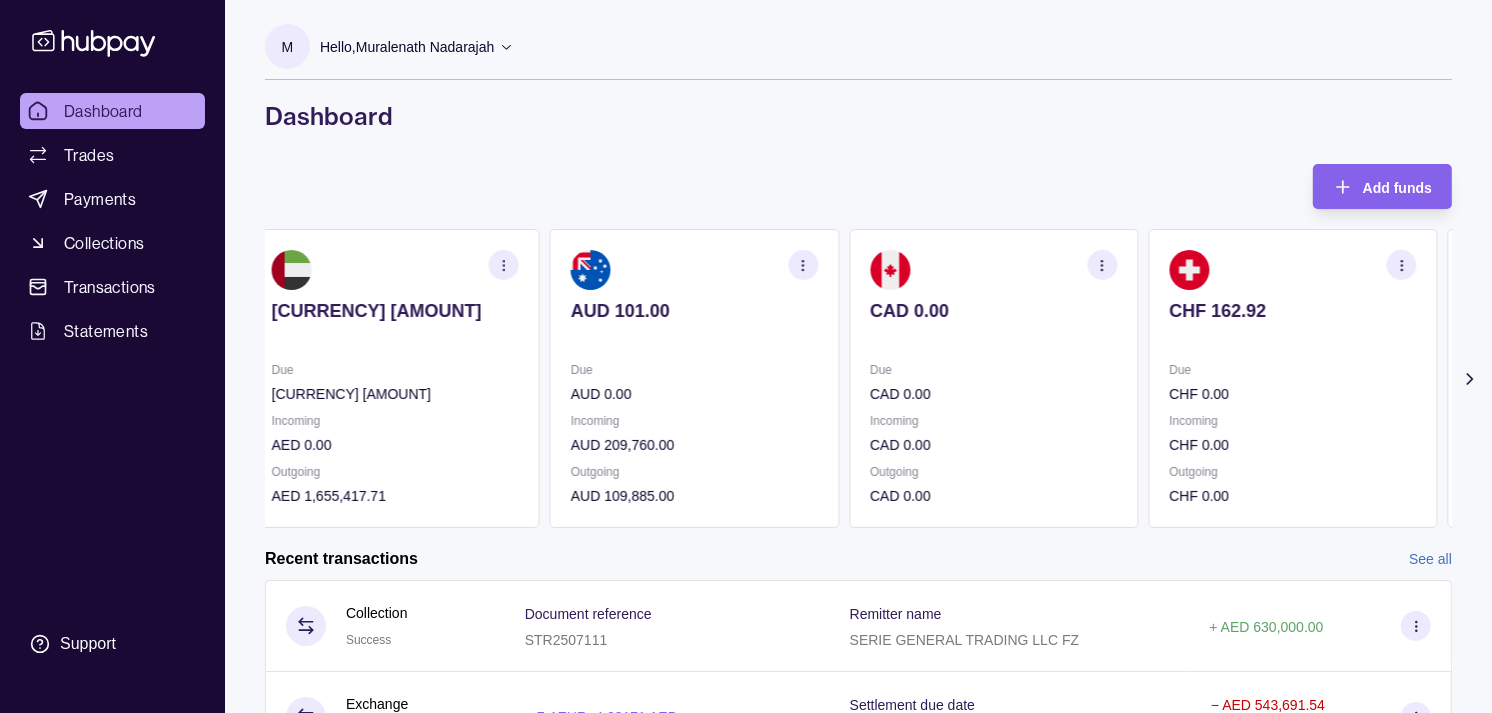 click on "Due" at bounding box center [694, 370] 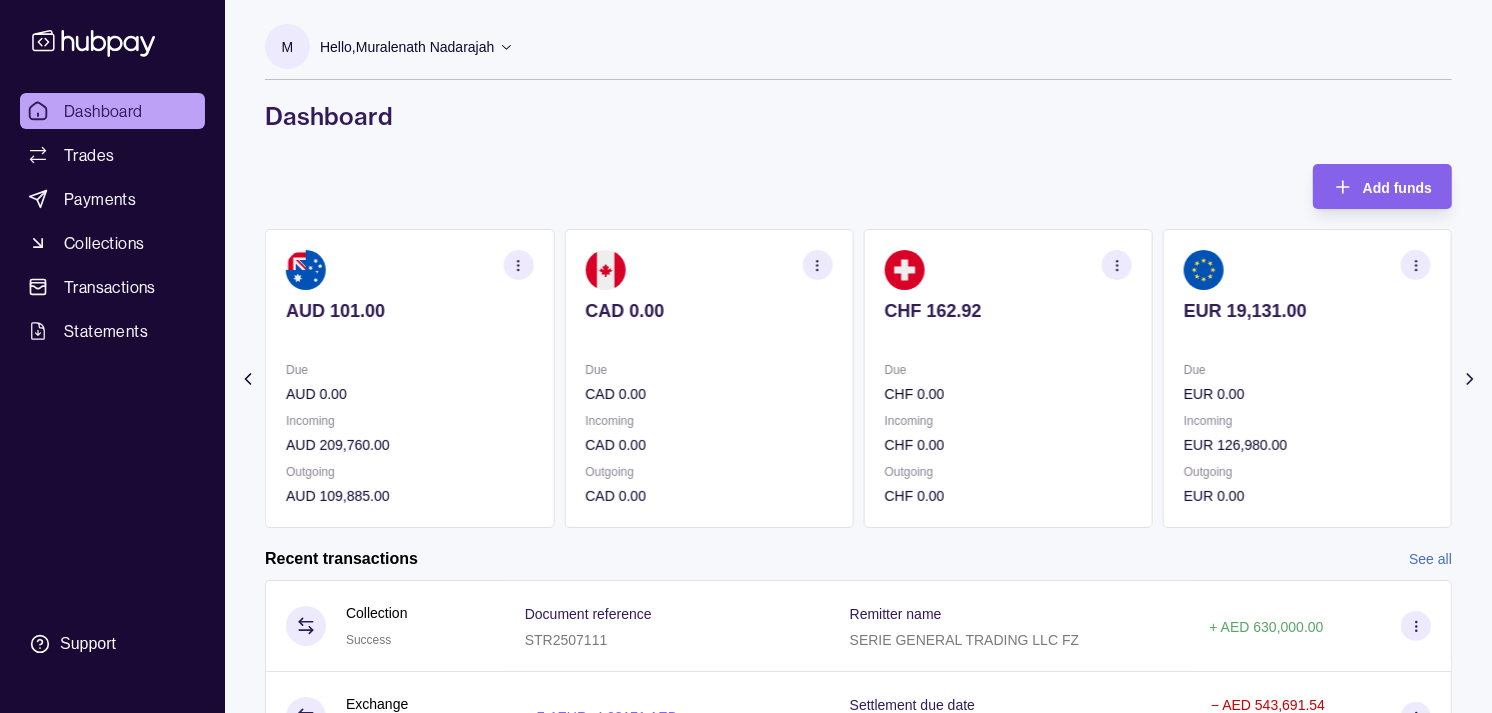 click on "Due" at bounding box center [708, 370] 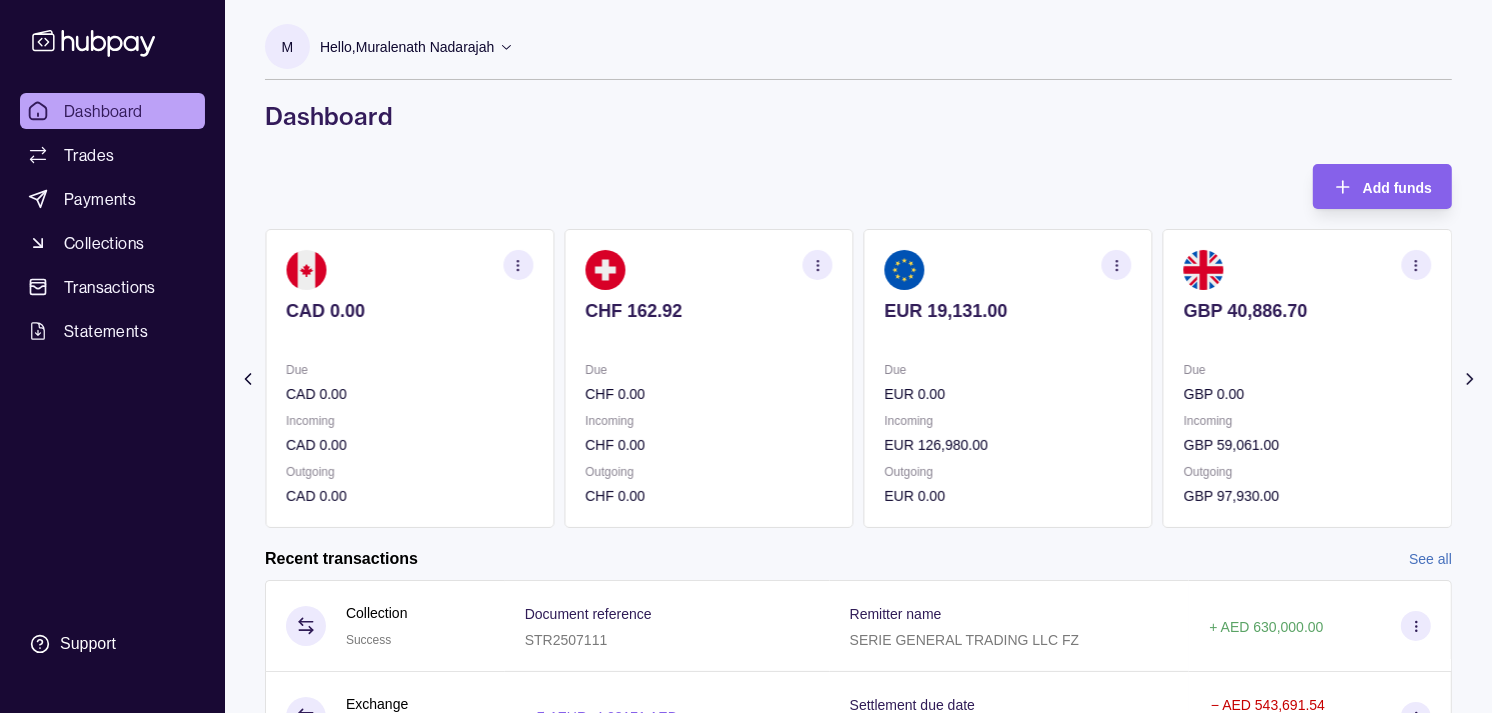 click on "CHF 162.92                                                                                                               Due CHF 0.00 Incoming CHF 0.00 Outgoing CHF 0.00" at bounding box center (708, 378) 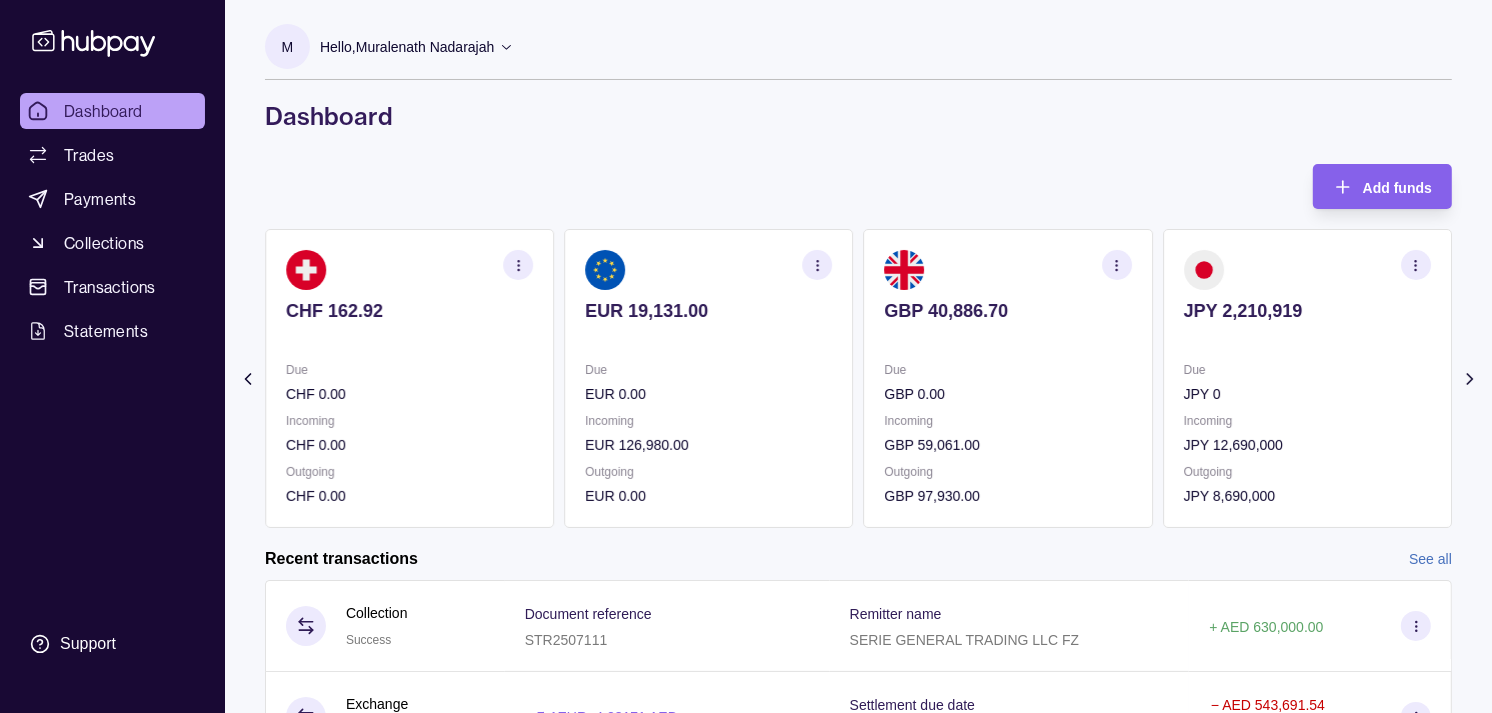 click on "Due" at bounding box center [1008, 370] 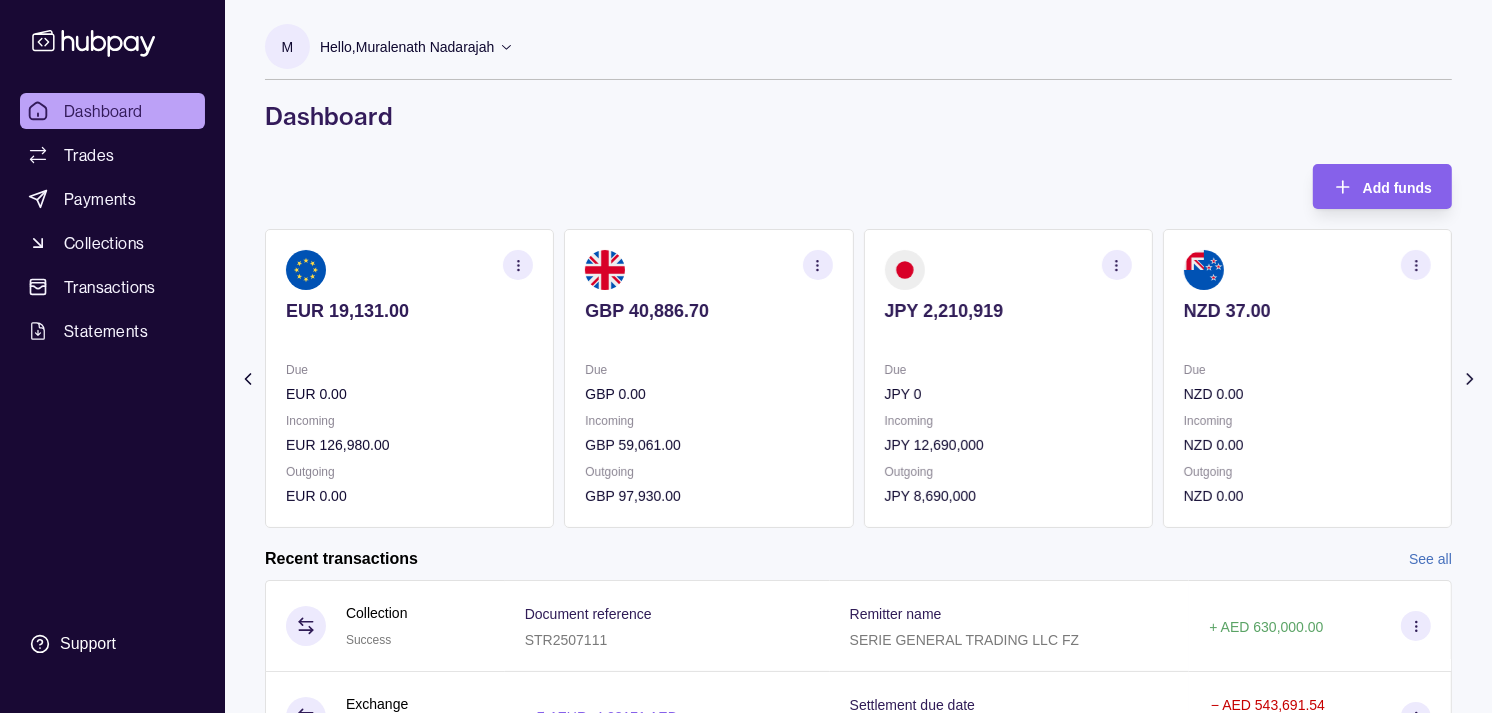 click on "Due" at bounding box center [1008, 370] 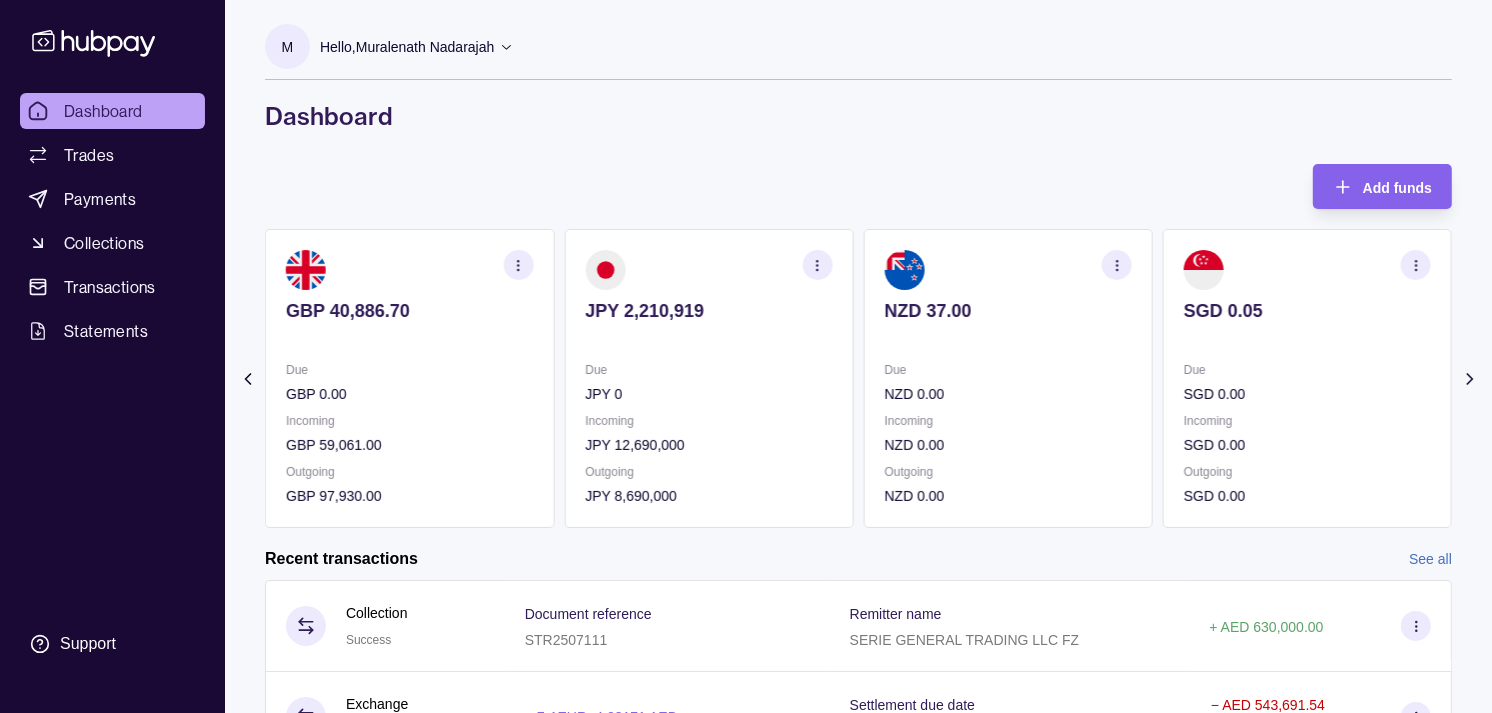 click on "Due" at bounding box center (1008, 370) 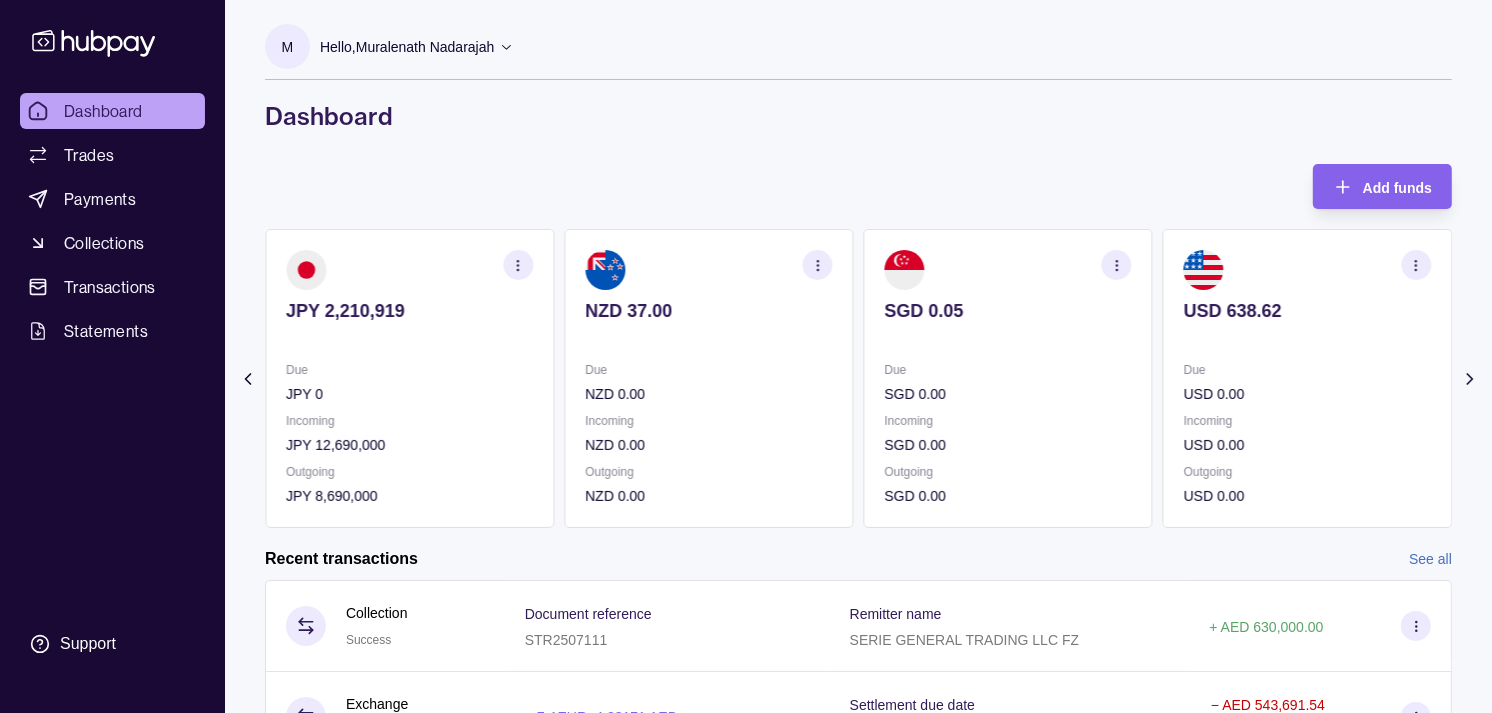 click on "Due" at bounding box center [1008, 370] 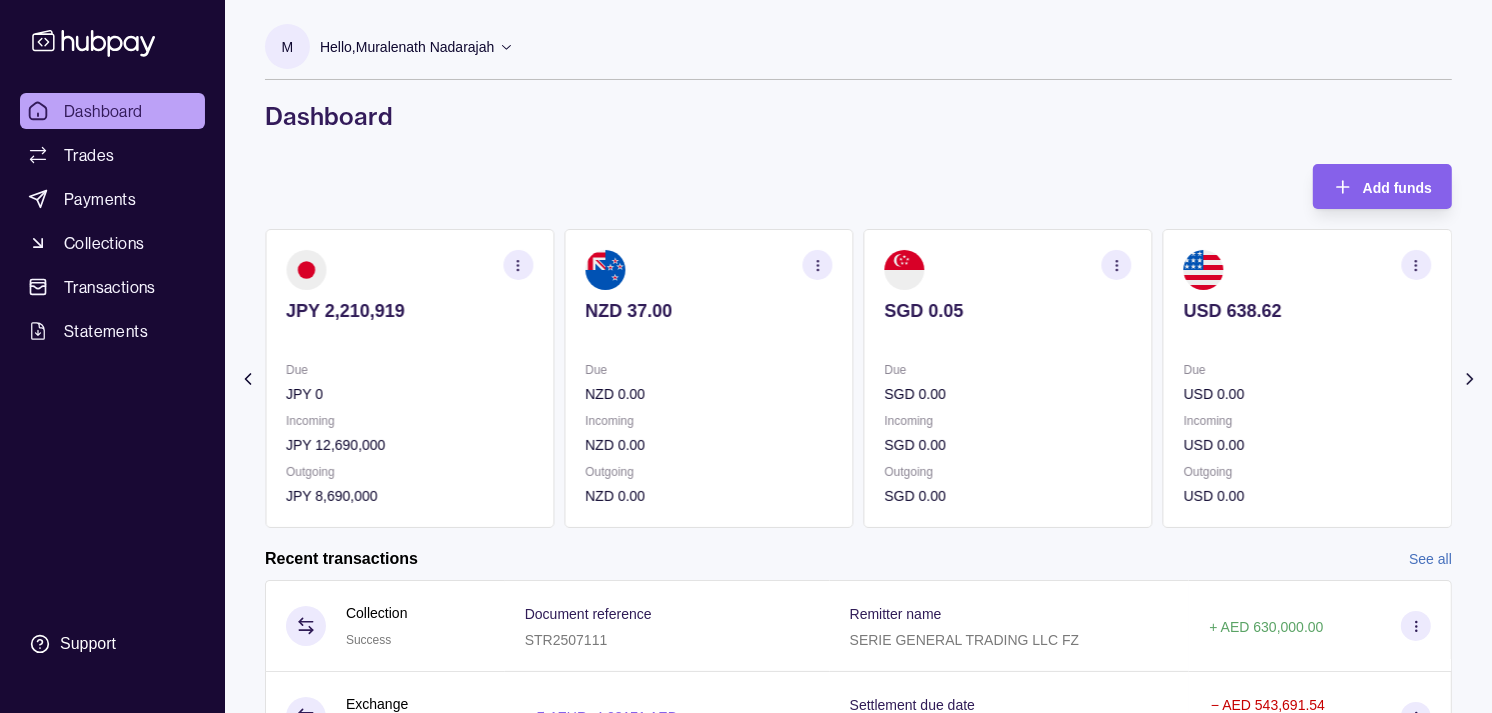 click on "M Hello,  M [FIRST_NAME] [LAST_NAME] [COMPANY_NAME] Account Terms and conditions Privacy policy Sign out Dashboard Add funds [CURRENCY] [AMOUNT]  Due [CURRENCY] [AMOUNT] Incoming [CURRENCY] [AMOUNT] Outgoing [CURRENCY] [AMOUNT] [CURRENCY] [AMOUNT]  Due [CURRENCY] [AMOUNT] Incoming [CURRENCY] [AMOUNT] Outgoing [CURRENCY] [AMOUNT] [CURRENCY] [AMOUNT]  Due [CURRENCY] [AMOUNT] Incoming [CURRENCY] [AMOUNT] Outgoing [CURRENCY] [AMOUNT] [CURRENCY] [AMOUNT]  Due [CURRENCY] [AMOUNT] Incoming [CURRENCY] [AMOUNT] Outgoing [CURRENCY] [AMOUNT]" at bounding box center (858, 538) 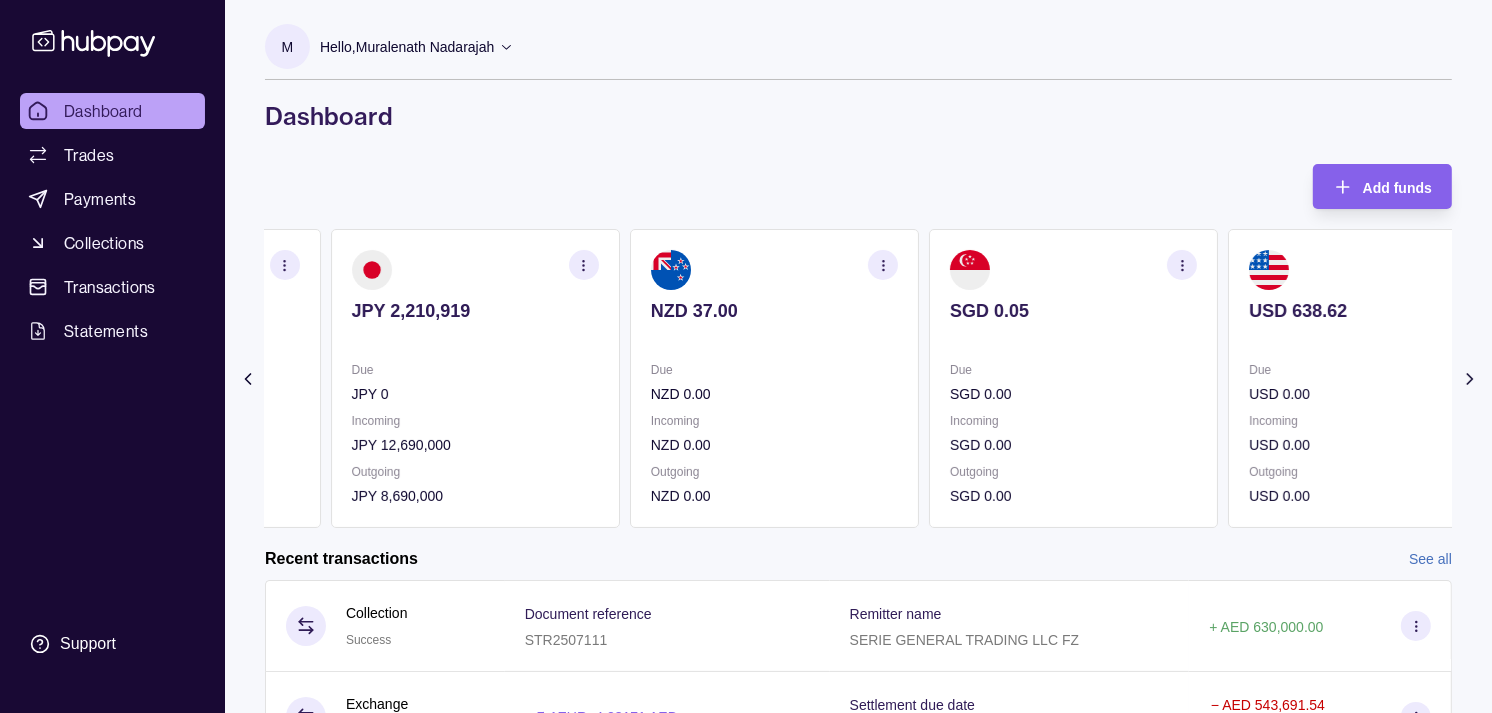 click on "Due" at bounding box center (774, 370) 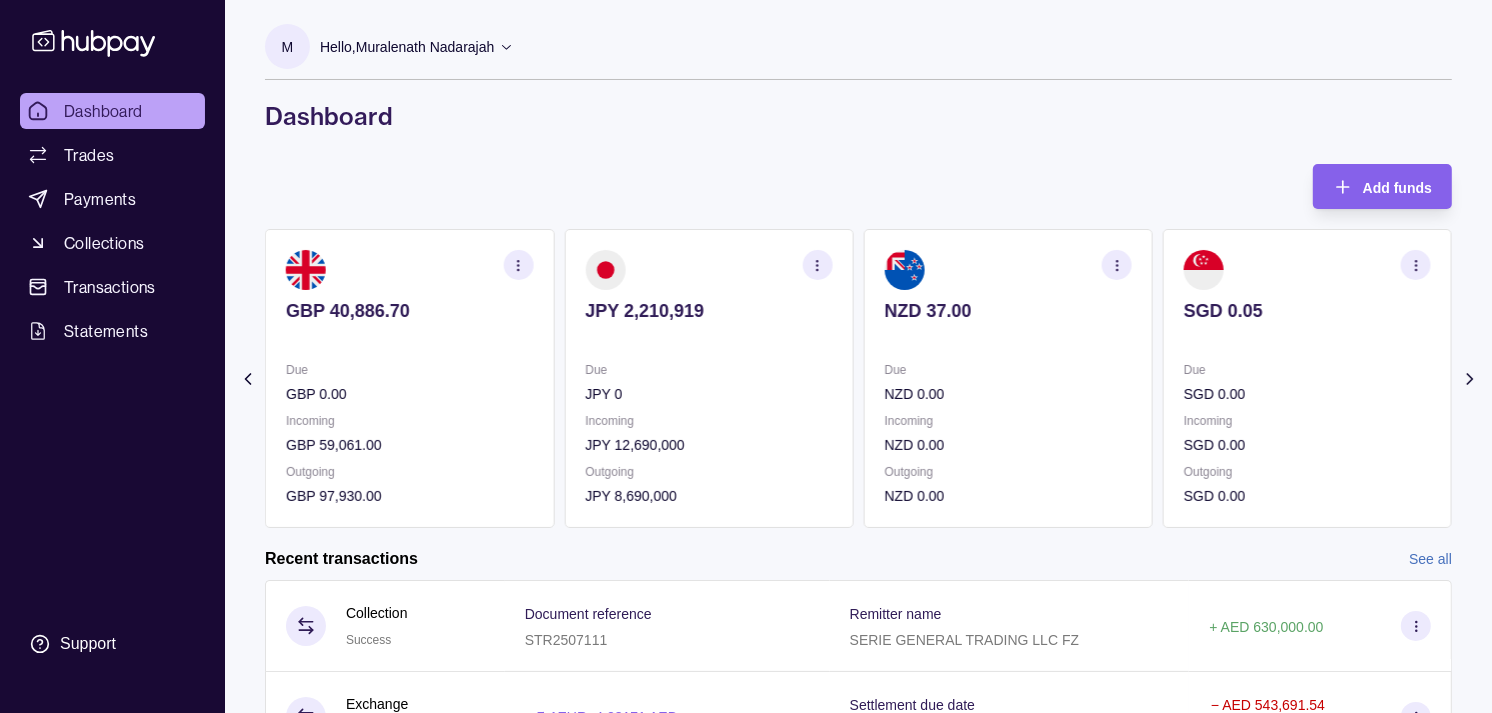 click on "Due" at bounding box center [708, 370] 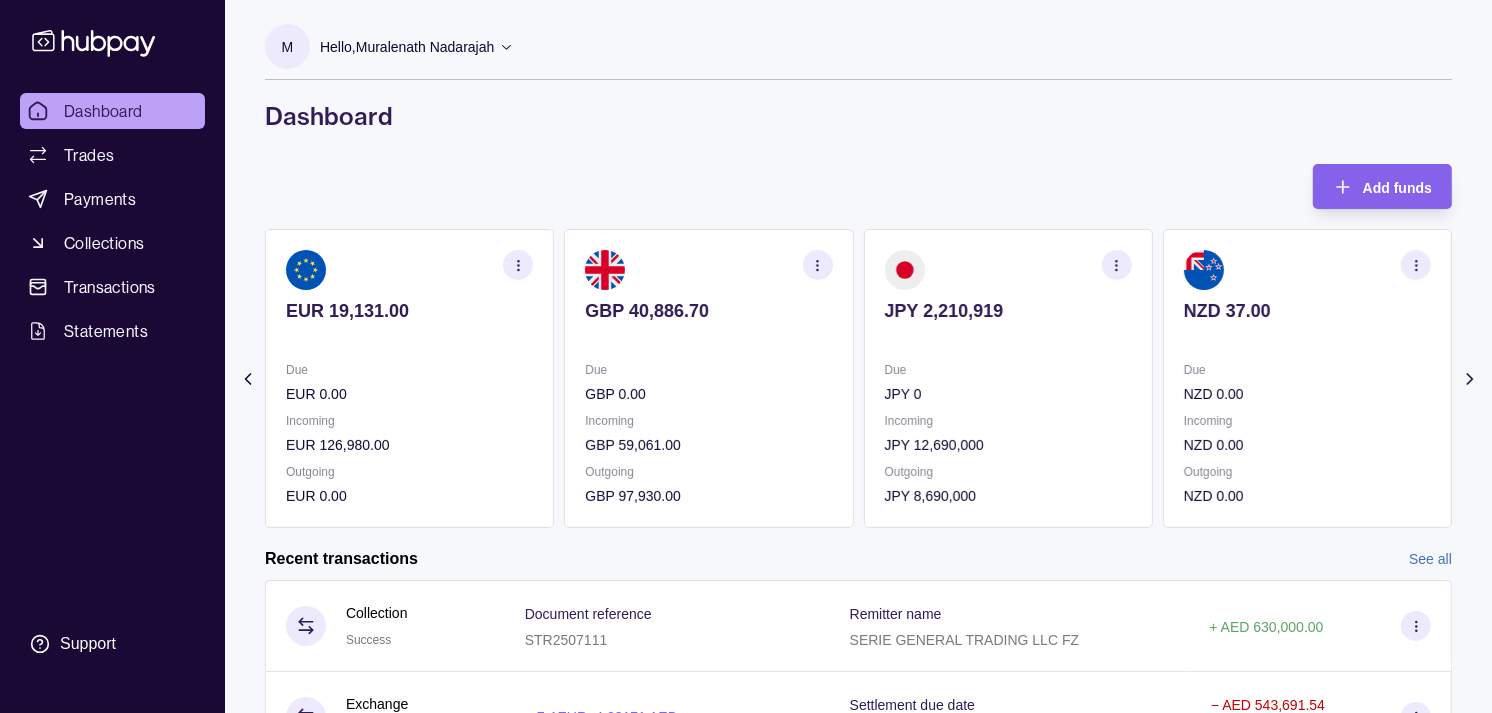 click on "Due GBP 0.00" at bounding box center (708, 382) 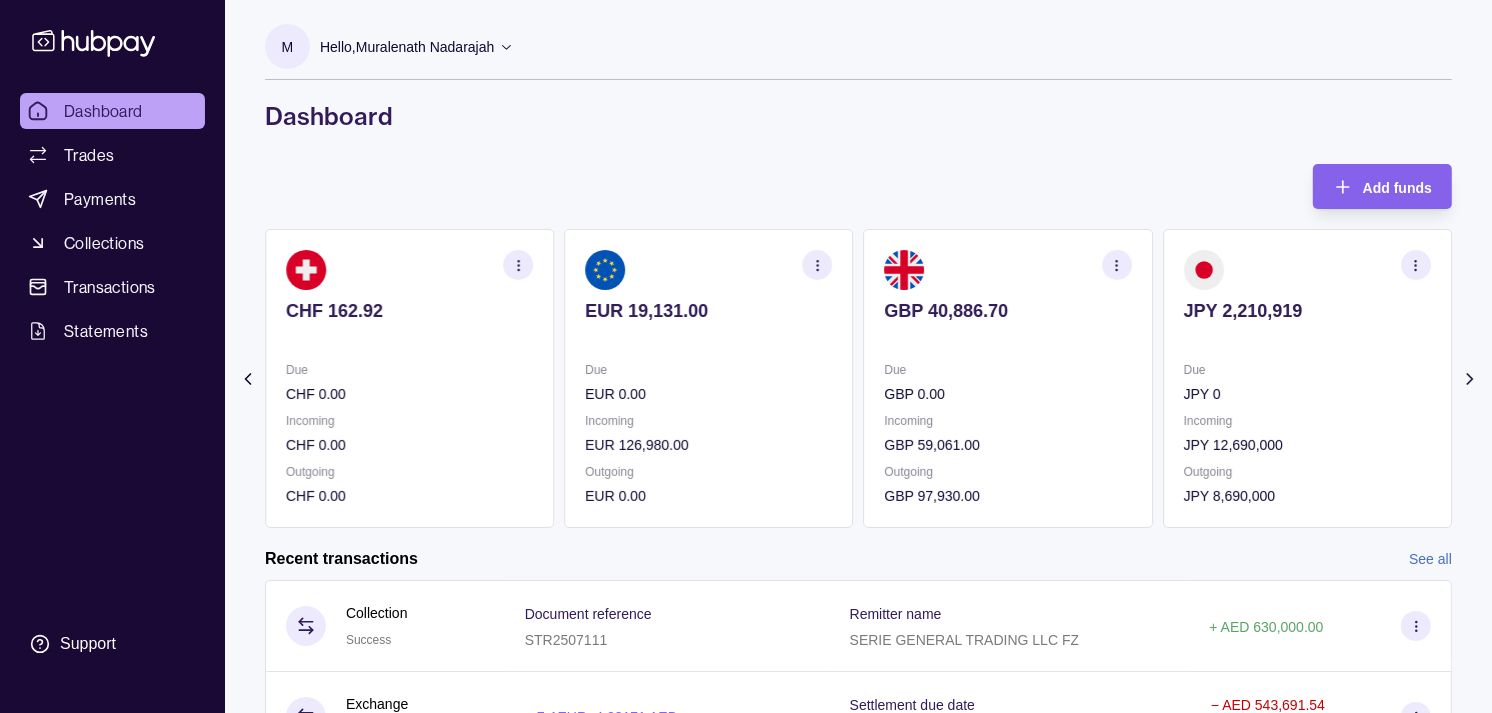 click on "[CURRENCY] [AMOUNT]  Due [CURRENCY] [AMOUNT] Incoming [CURRENCY] [AMOUNT] Outgoing [CURRENCY] [AMOUNT]" at bounding box center [1008, 378] 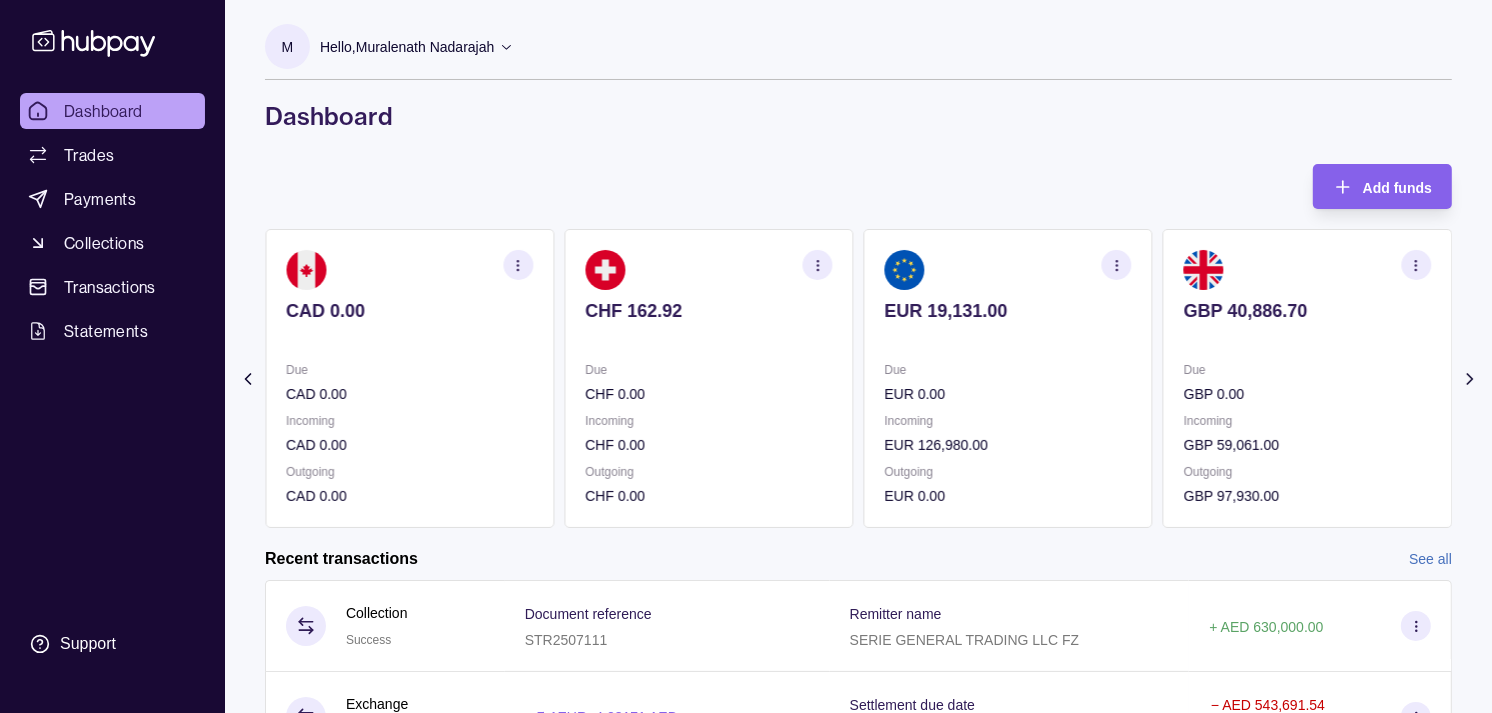 click on "[CURRENCY] [AMOUNT]  Due [CURRENCY] [AMOUNT] Incoming [CURRENCY] [AMOUNT] Outgoing [CURRENCY] [AMOUNT] [CURRENCY] [AMOUNT]  Due [CURRENCY] [AMOUNT] Incoming [CURRENCY] [AMOUNT] Outgoing [CURRENCY] [AMOUNT] [CURRENCY] [AMOUNT]  Due [CURRENCY] [AMOUNT] Incoming [CURRENCY] [AMOUNT] Outgoing [CURRENCY] [AMOUNT] [CURRENCY] [AMOUNT]  Due [CURRENCY] [AMOUNT] Incoming [CURRENCY] [AMOUNT] Outgoing [CURRENCY] [AMOUNT] EUR [AMOUNT]" at bounding box center (858, 378) 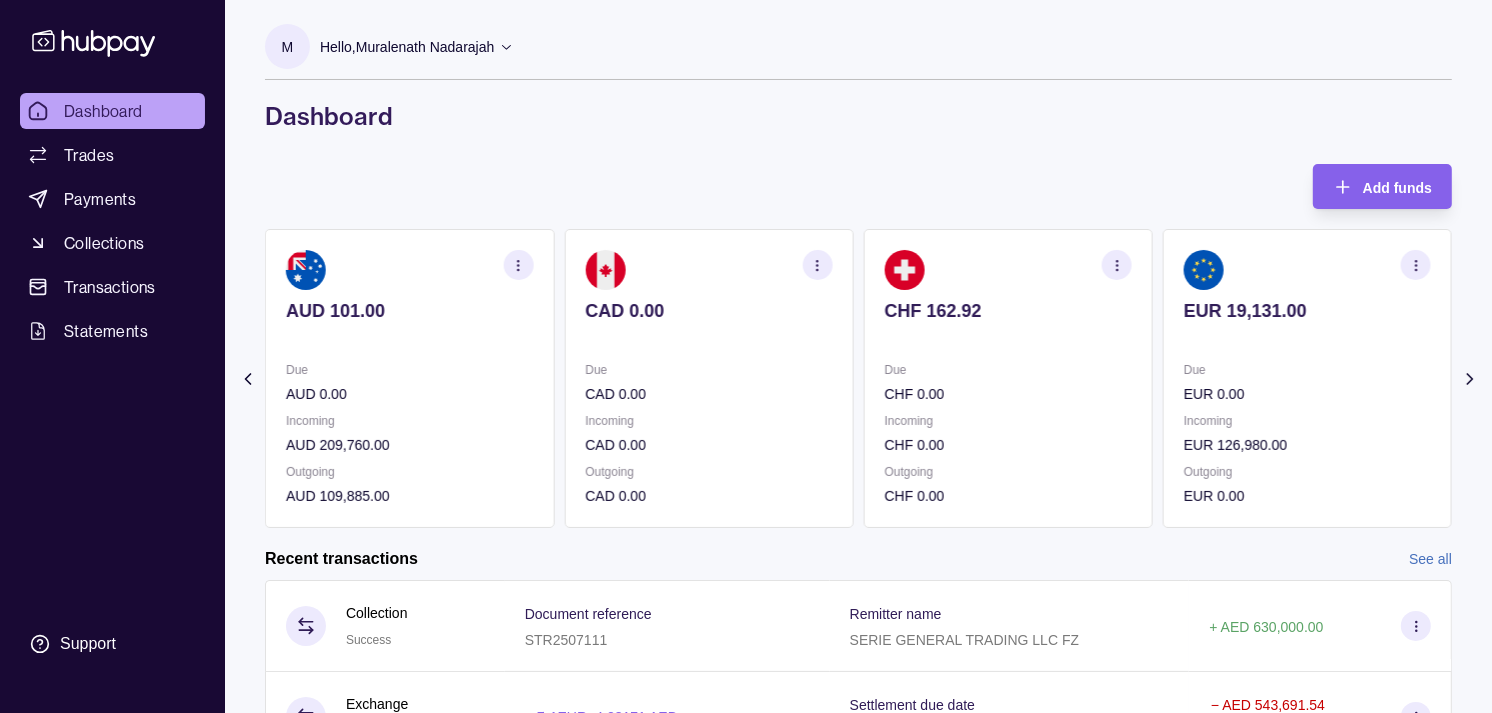 click on "Due CAD 0.00 Incoming CAD 0.00 Outgoing CAD 0.00" at bounding box center (708, 433) 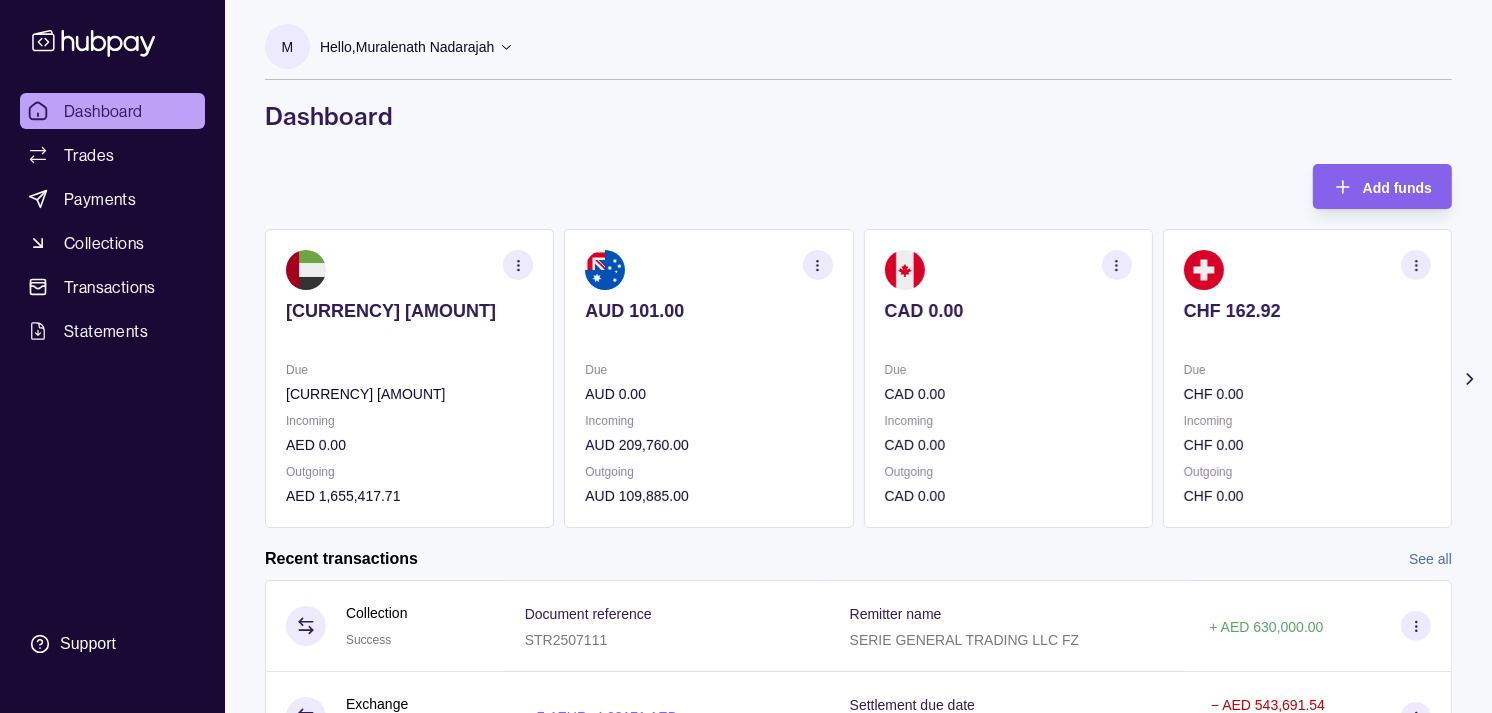 click on "AUD 0.00" at bounding box center (708, 394) 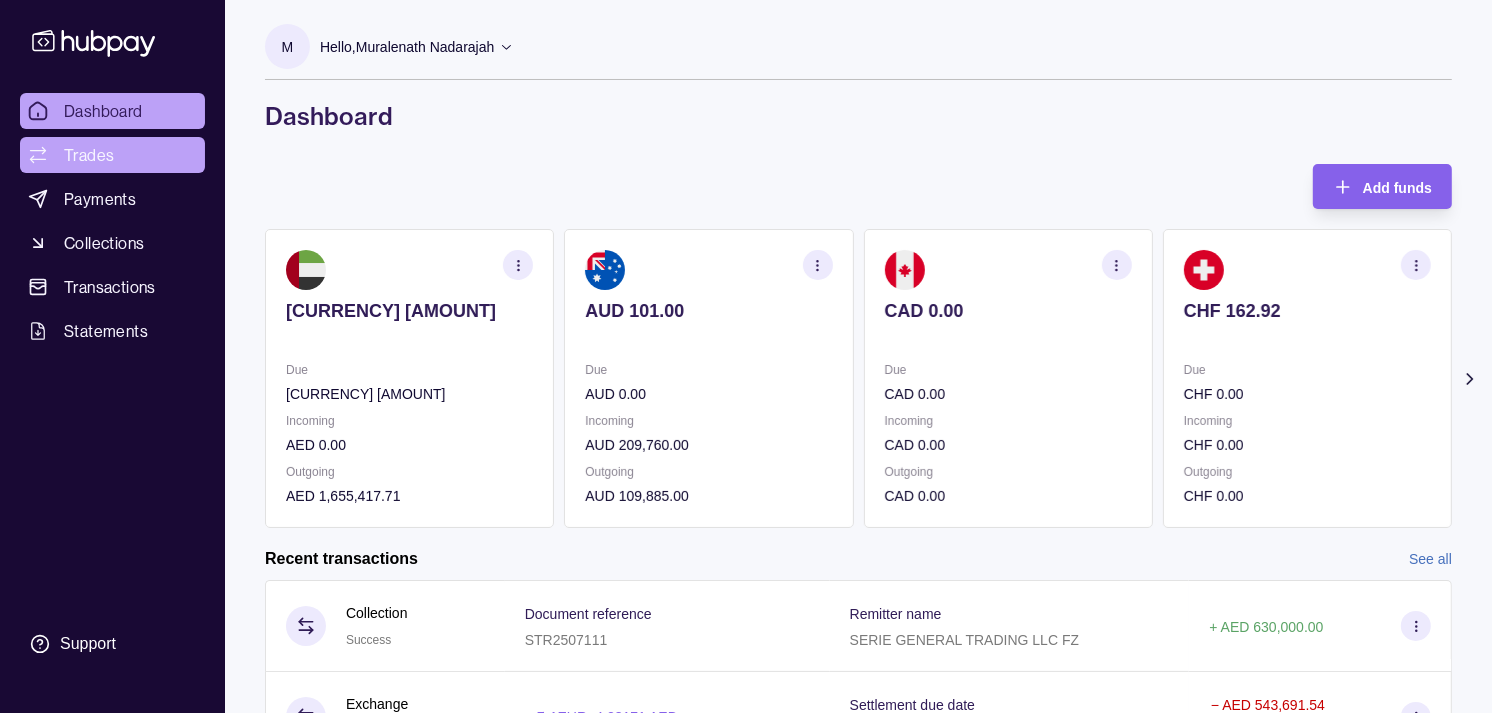 click on "Trades" at bounding box center [89, 155] 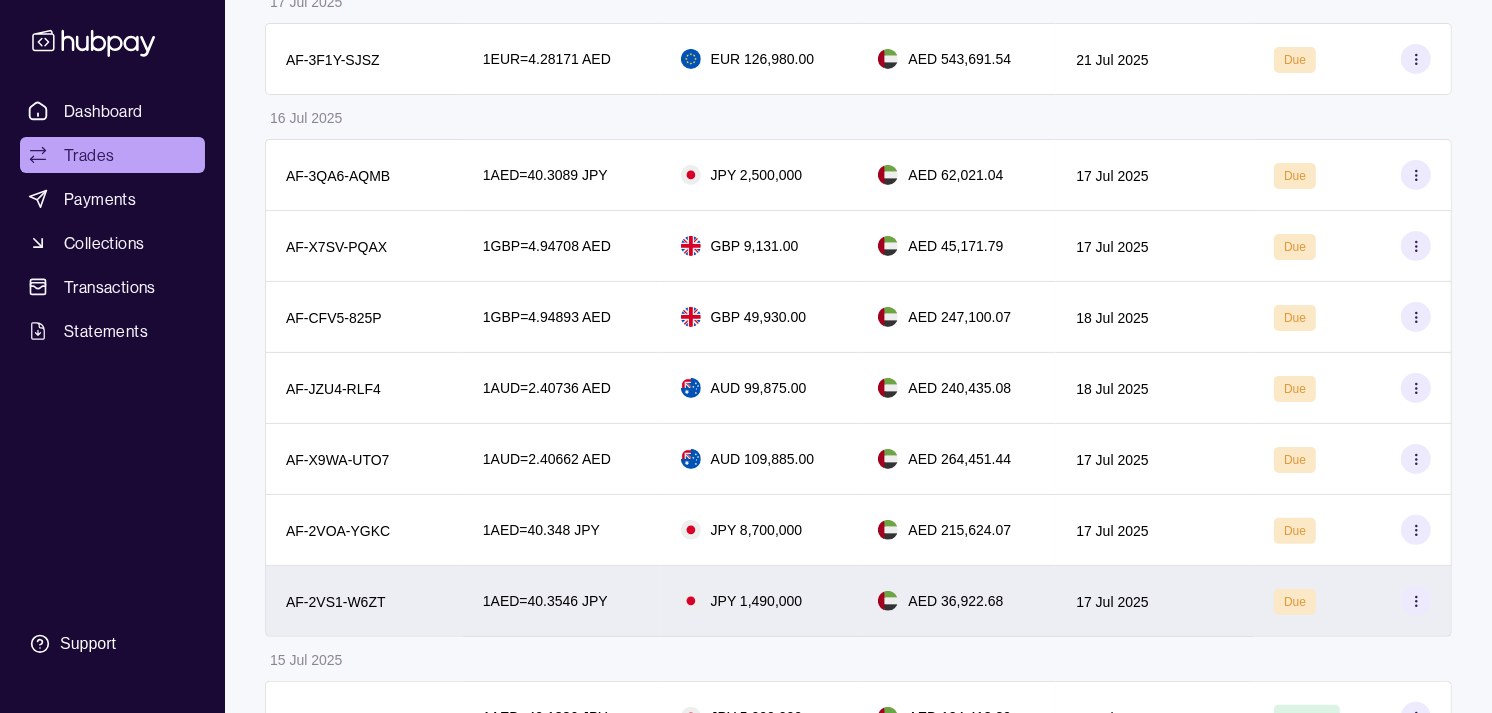 scroll, scrollTop: 333, scrollLeft: 0, axis: vertical 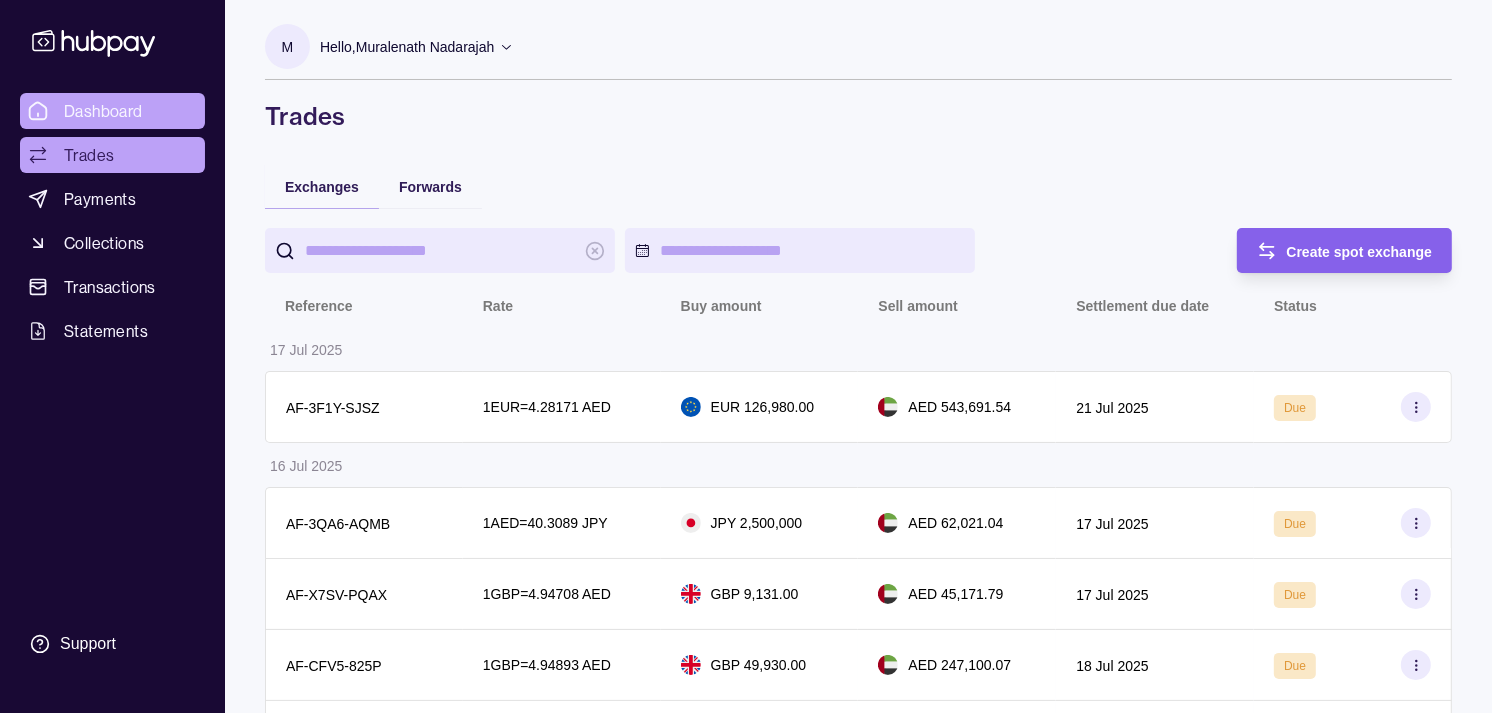click on "Dashboard" at bounding box center [103, 111] 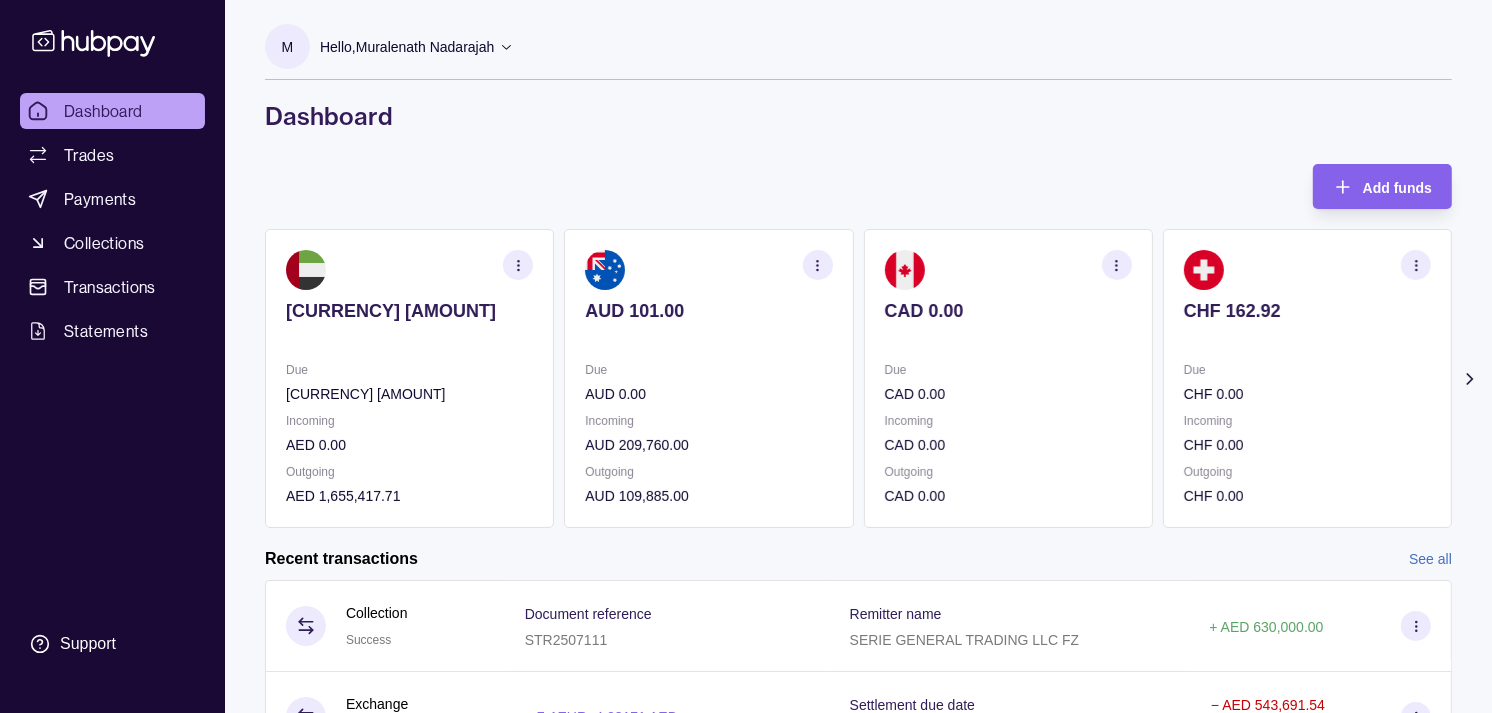 click on "CAD 0.00" at bounding box center [1008, 324] 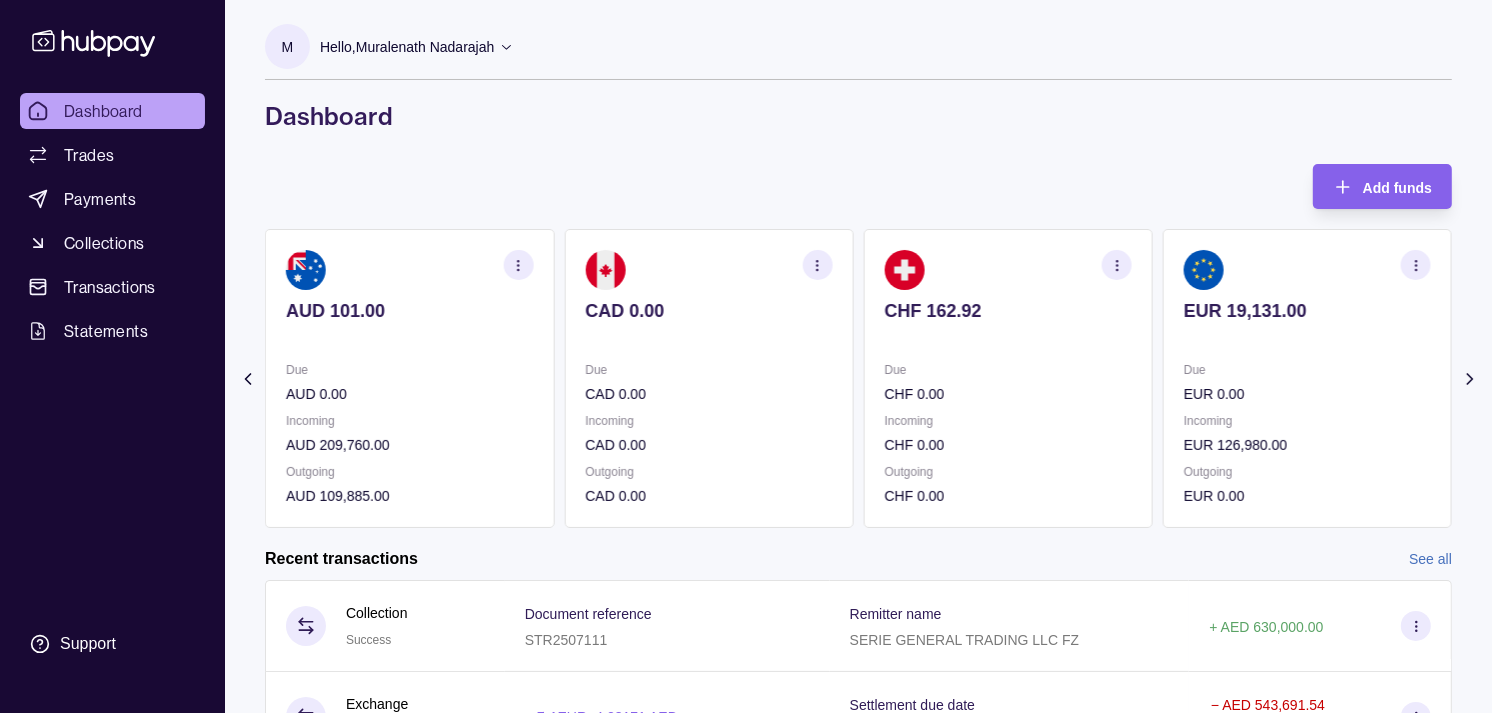 click on "Due" at bounding box center (1008, 370) 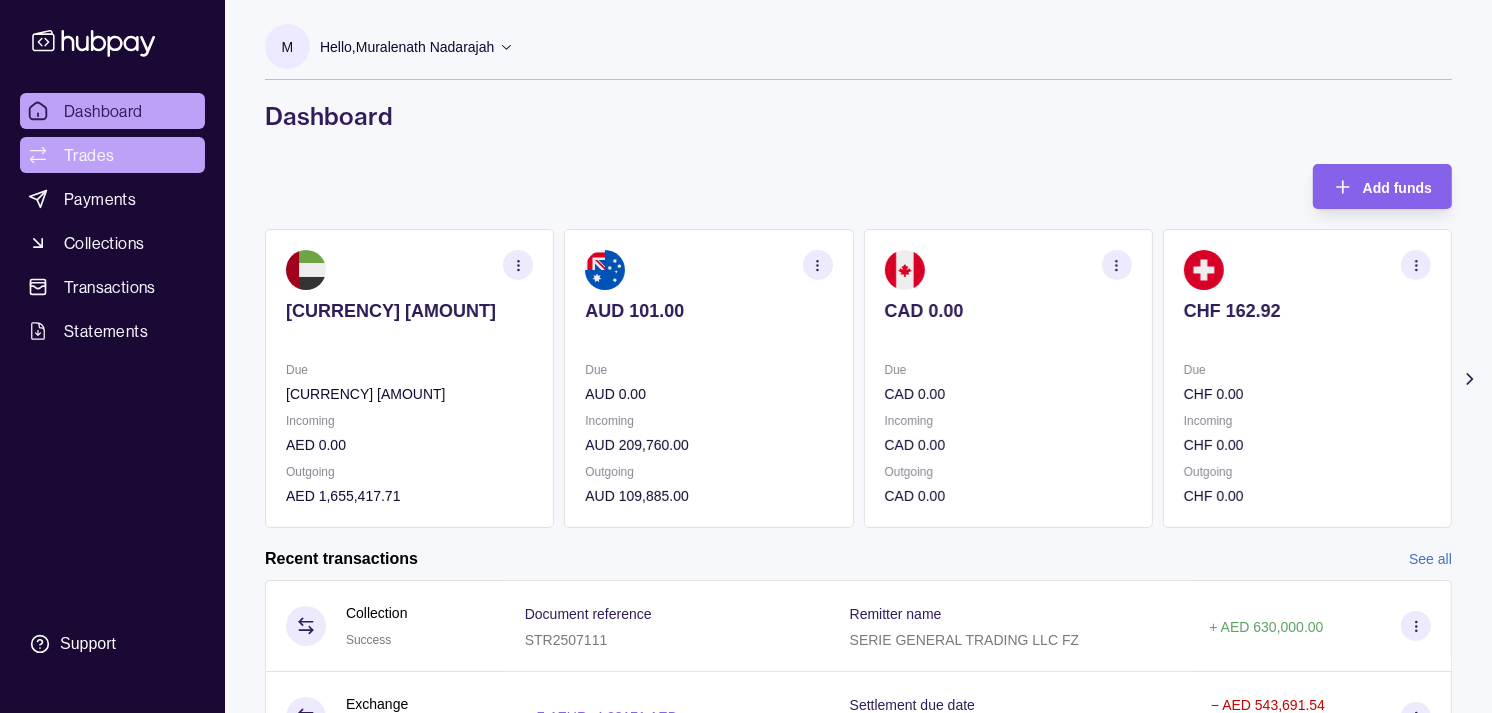 click on "Trades" at bounding box center [89, 155] 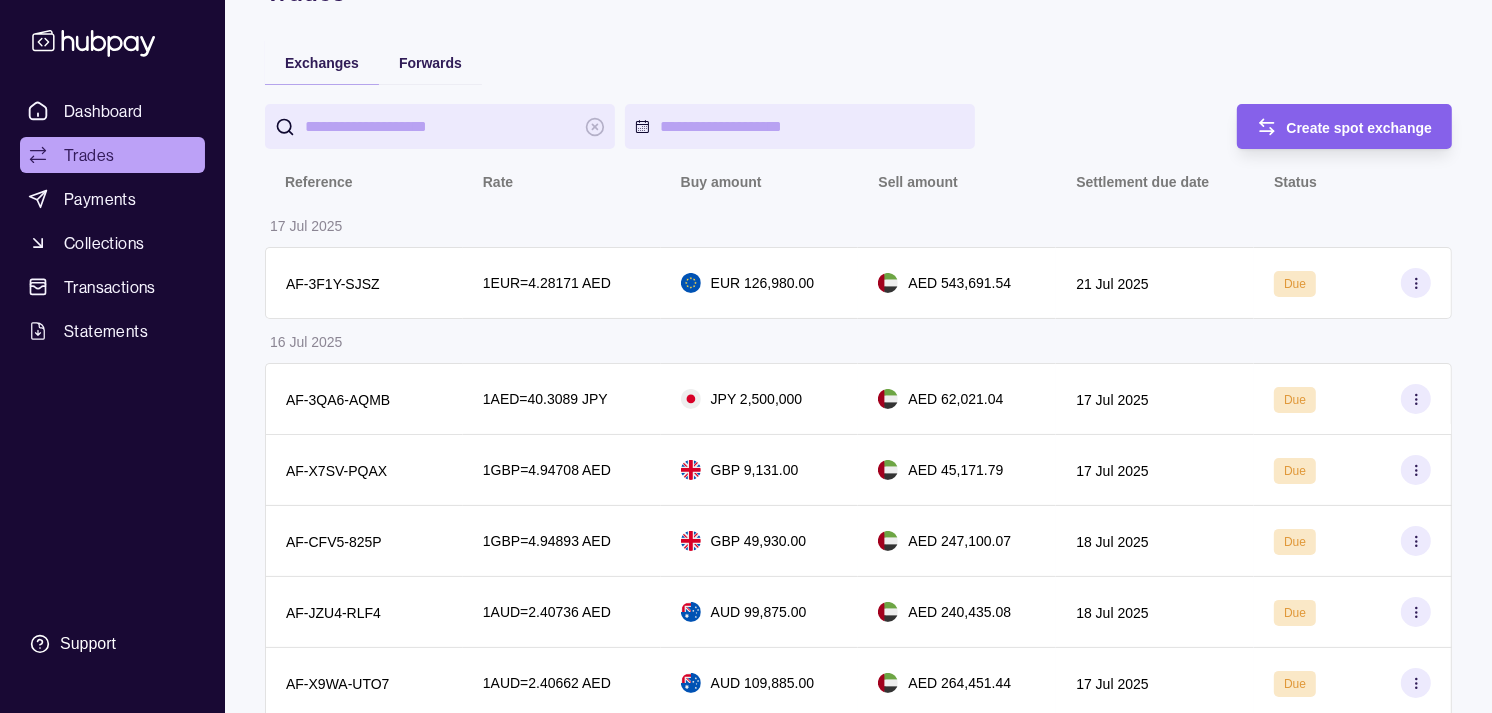 scroll, scrollTop: 0, scrollLeft: 0, axis: both 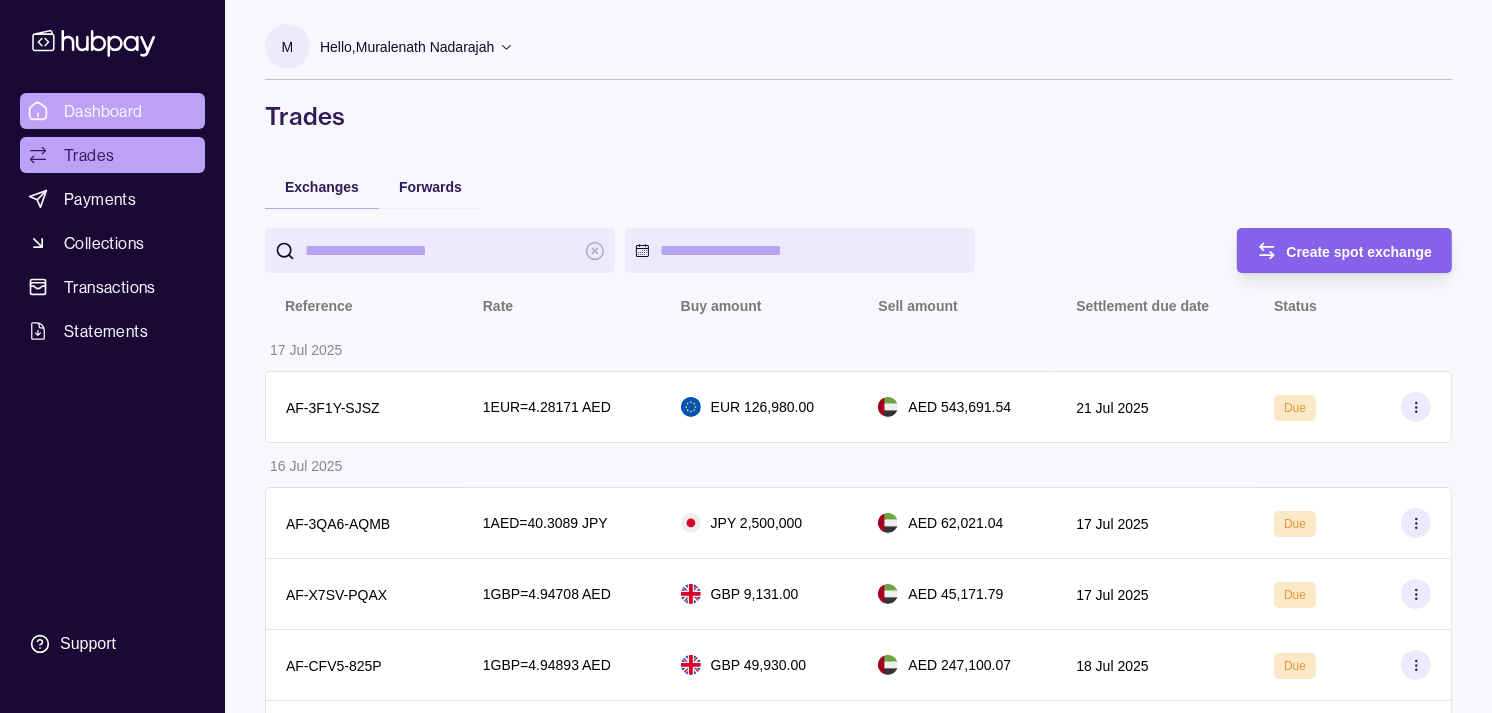 click on "Dashboard" at bounding box center (103, 111) 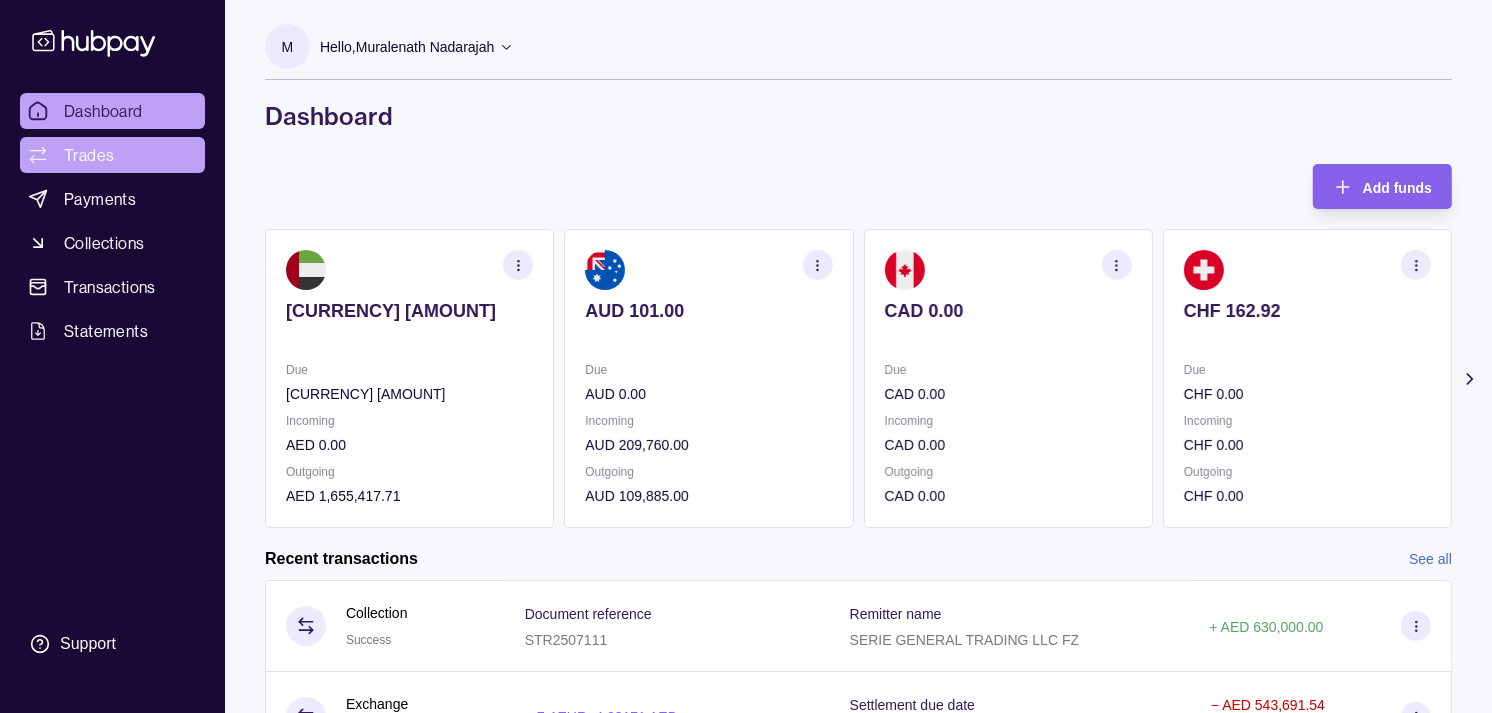 click on "Trades" at bounding box center [89, 155] 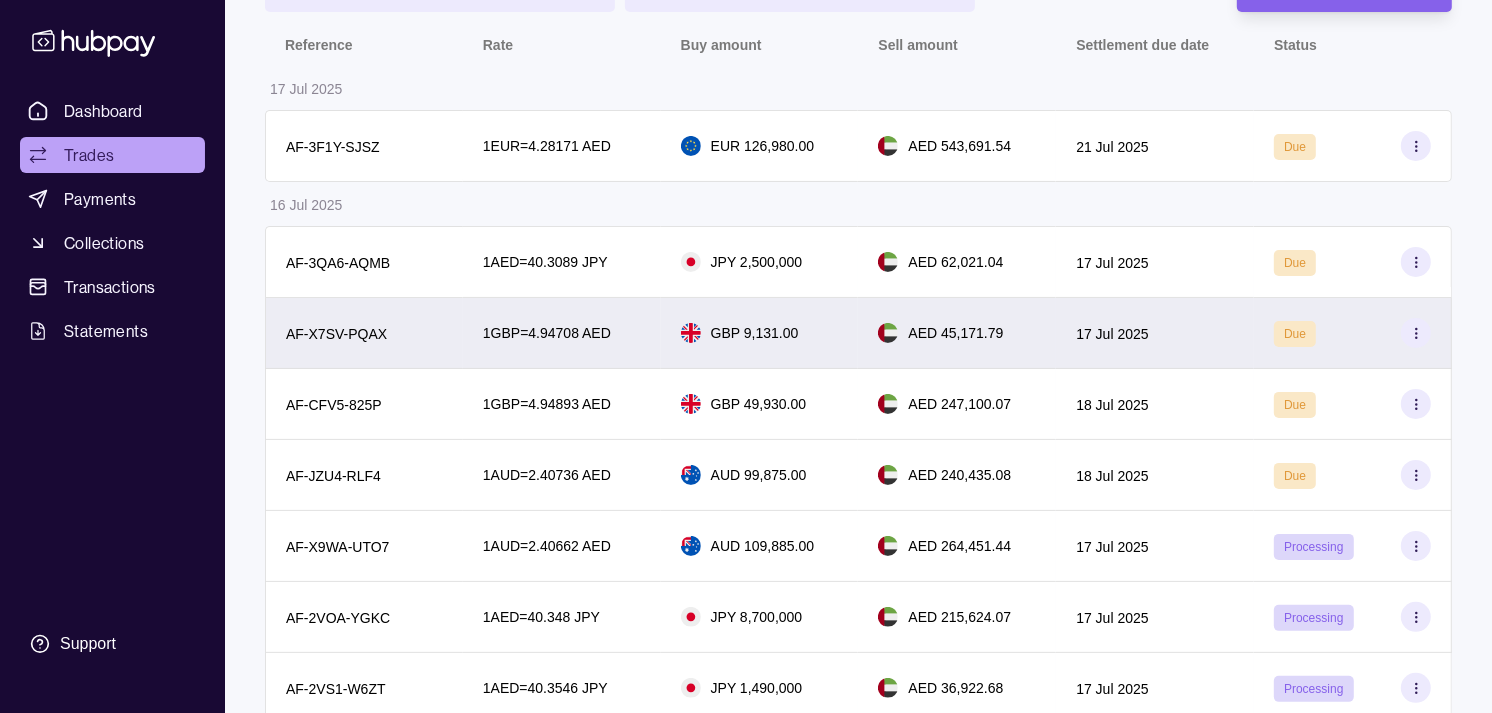 scroll, scrollTop: 222, scrollLeft: 0, axis: vertical 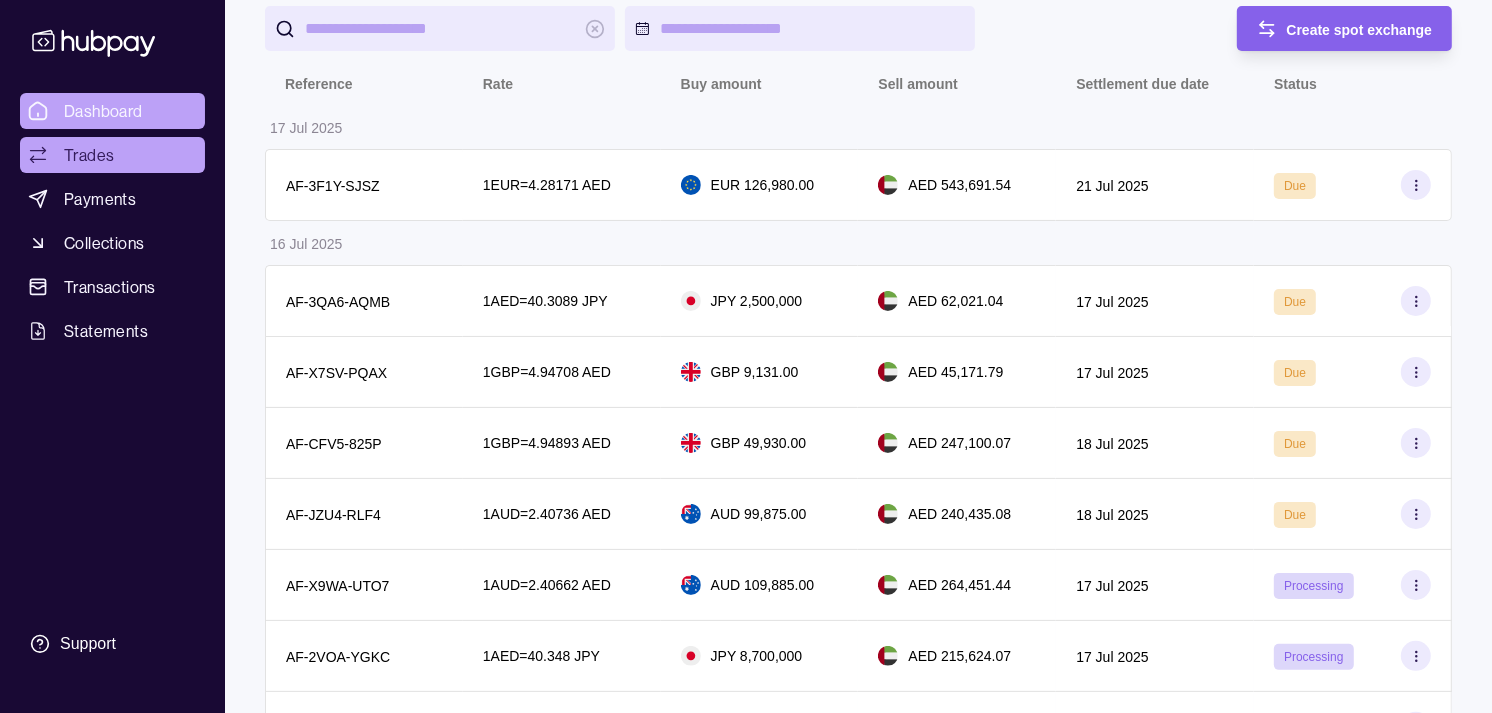 click on "Dashboard" at bounding box center (103, 111) 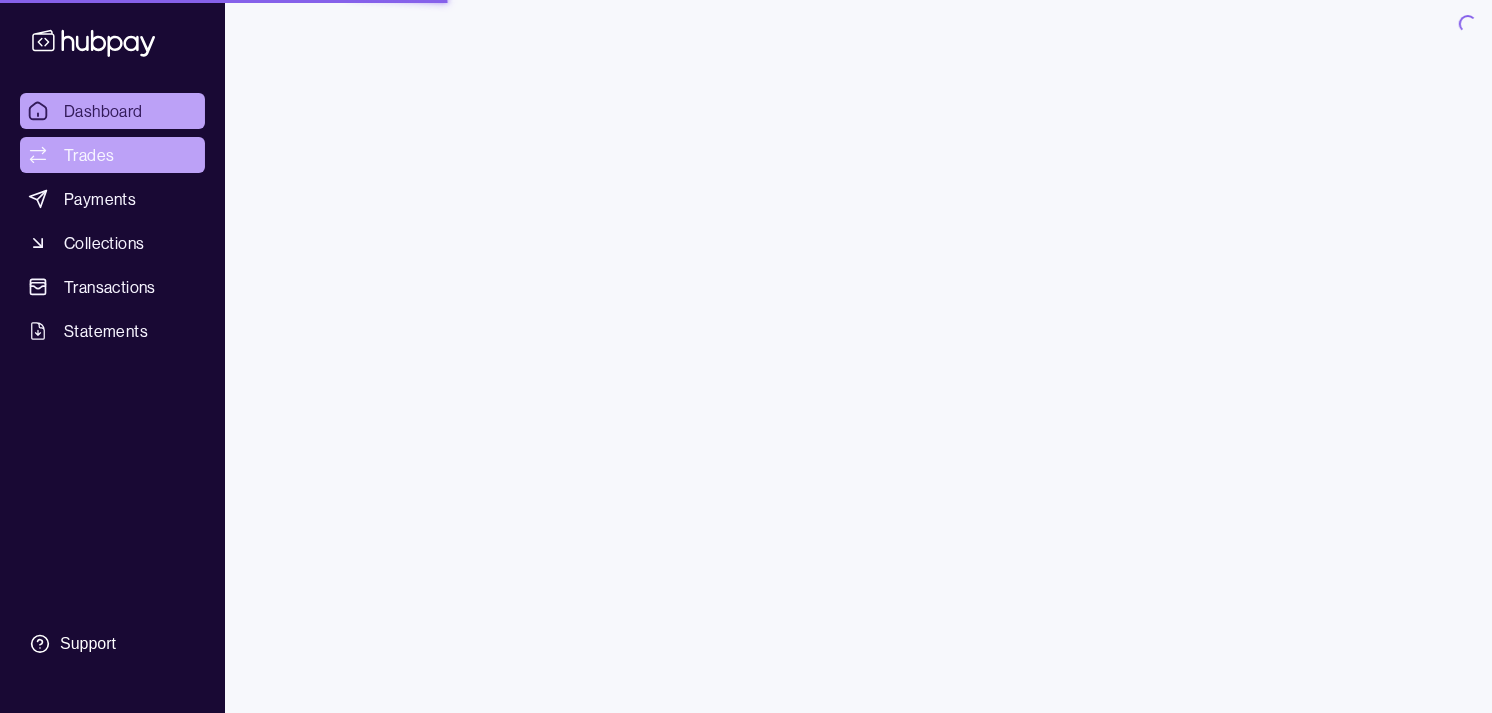 scroll, scrollTop: 0, scrollLeft: 0, axis: both 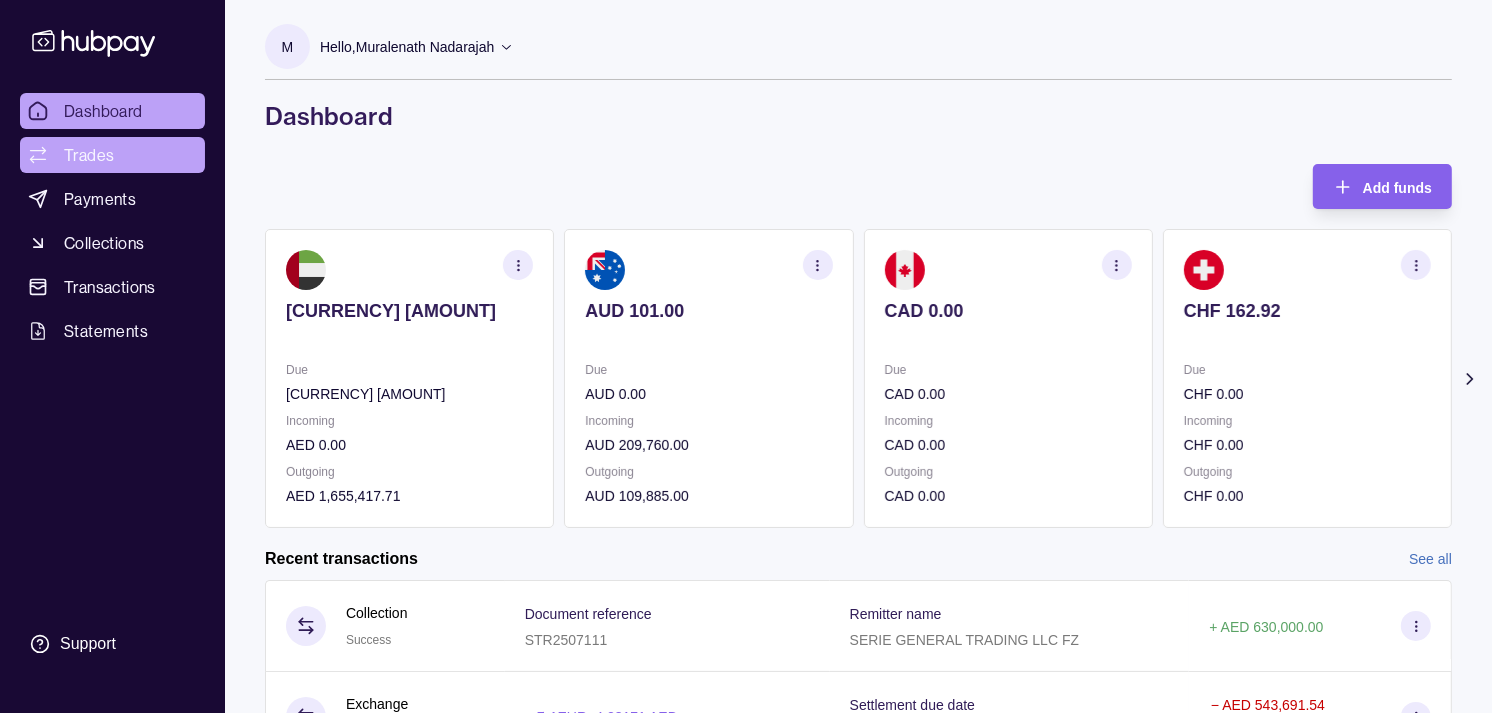 click on "Trades" at bounding box center (89, 155) 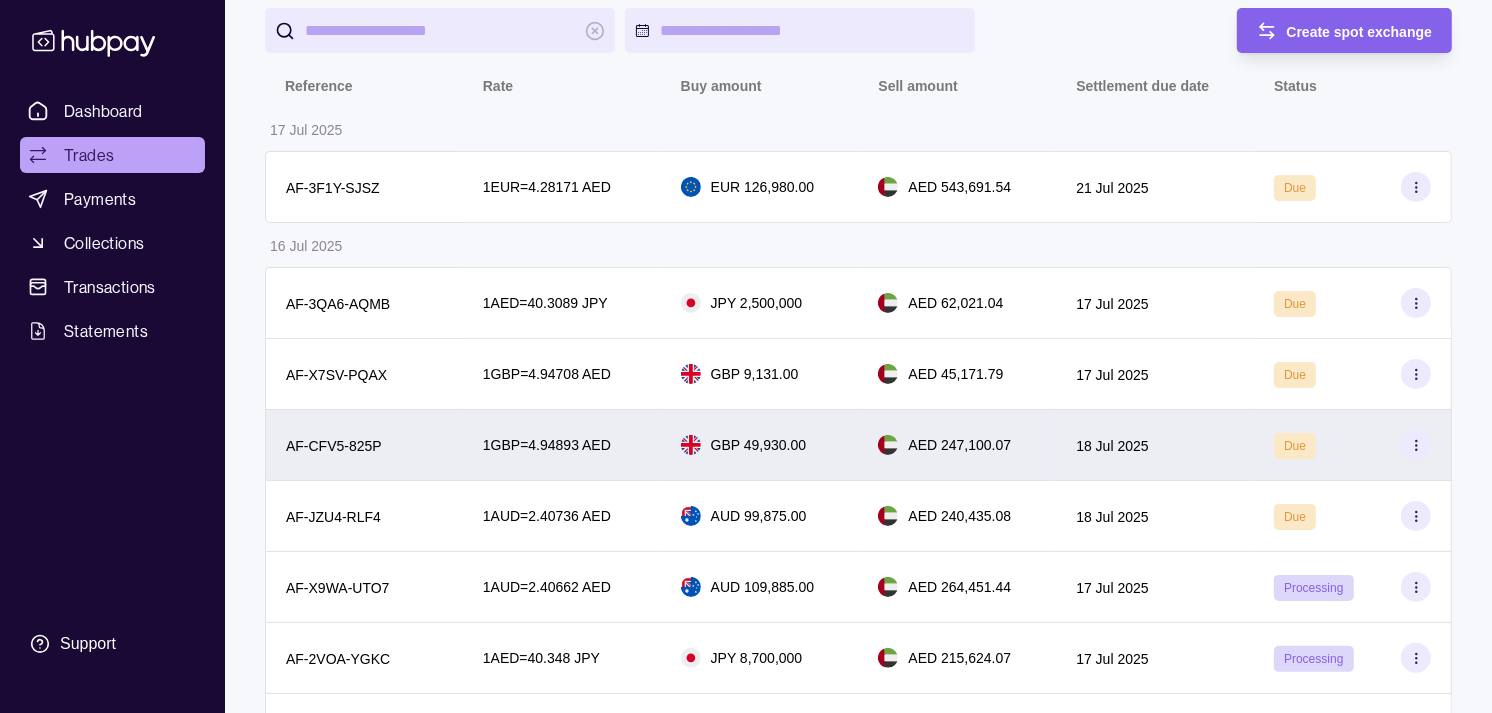 scroll, scrollTop: 222, scrollLeft: 0, axis: vertical 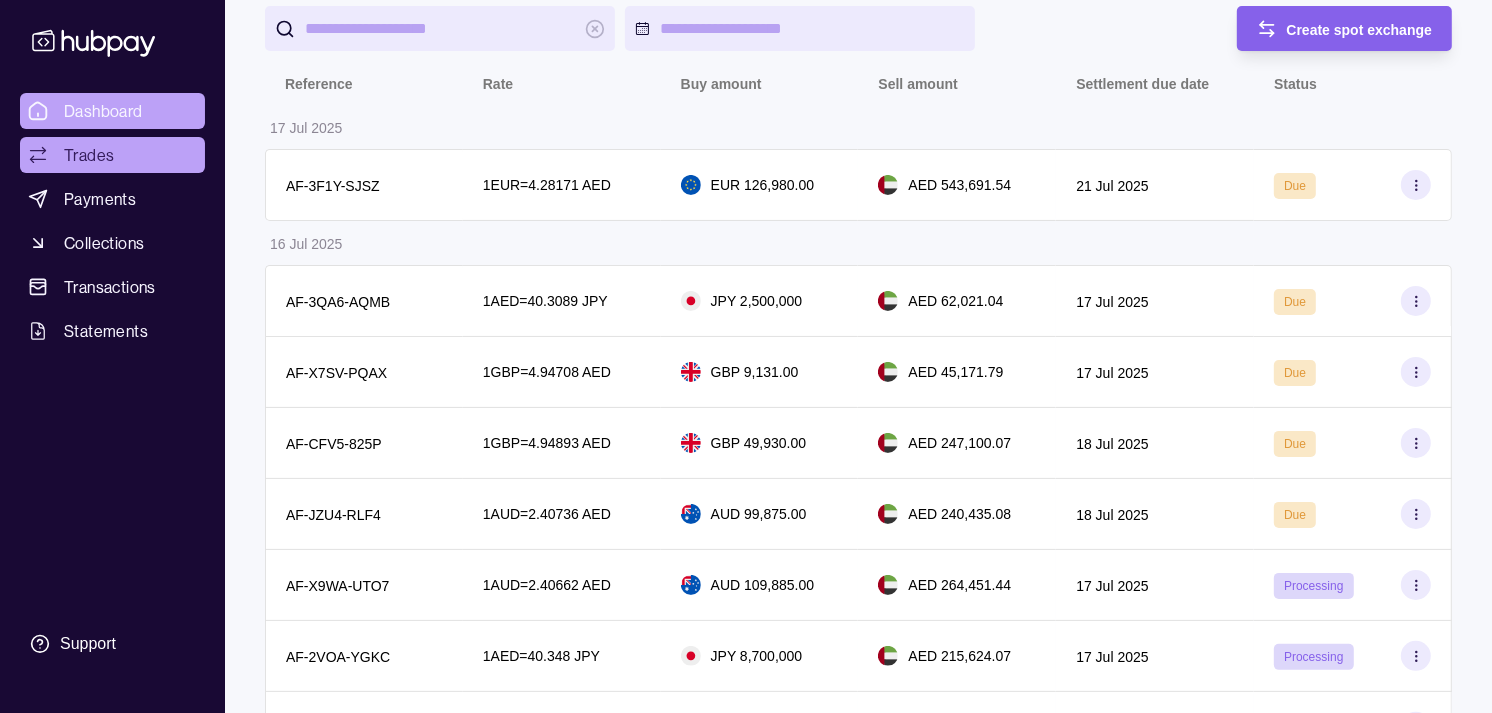 click on "Dashboard" at bounding box center [112, 111] 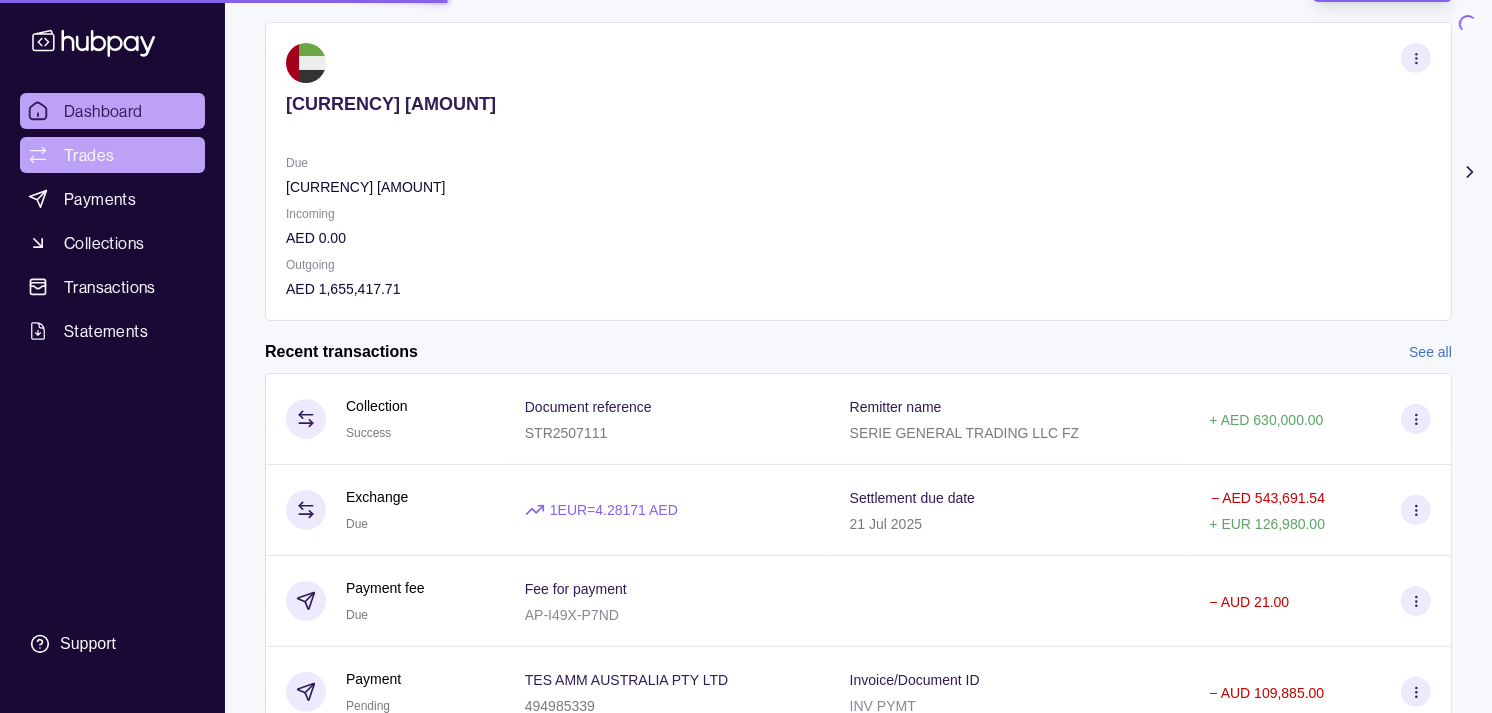 scroll, scrollTop: 0, scrollLeft: 0, axis: both 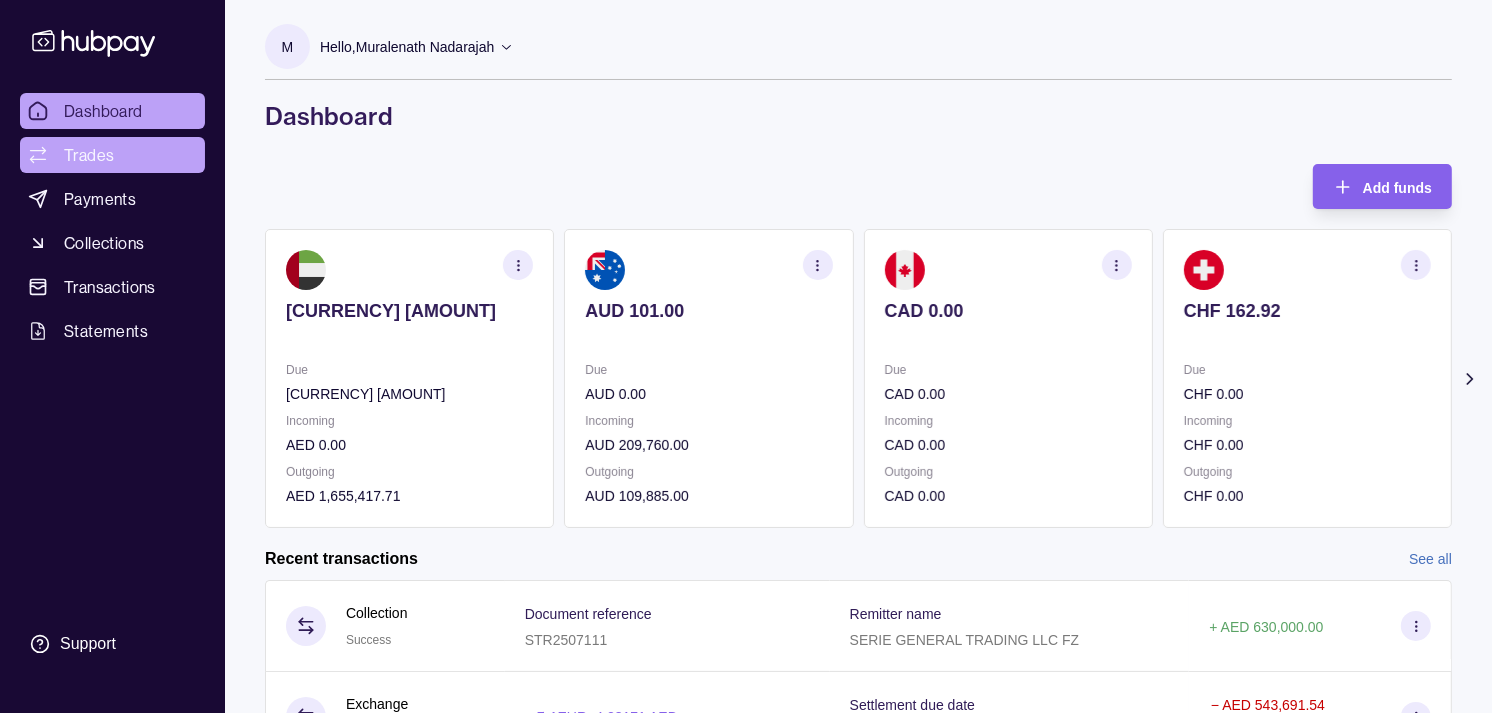 click on "Trades" at bounding box center (89, 155) 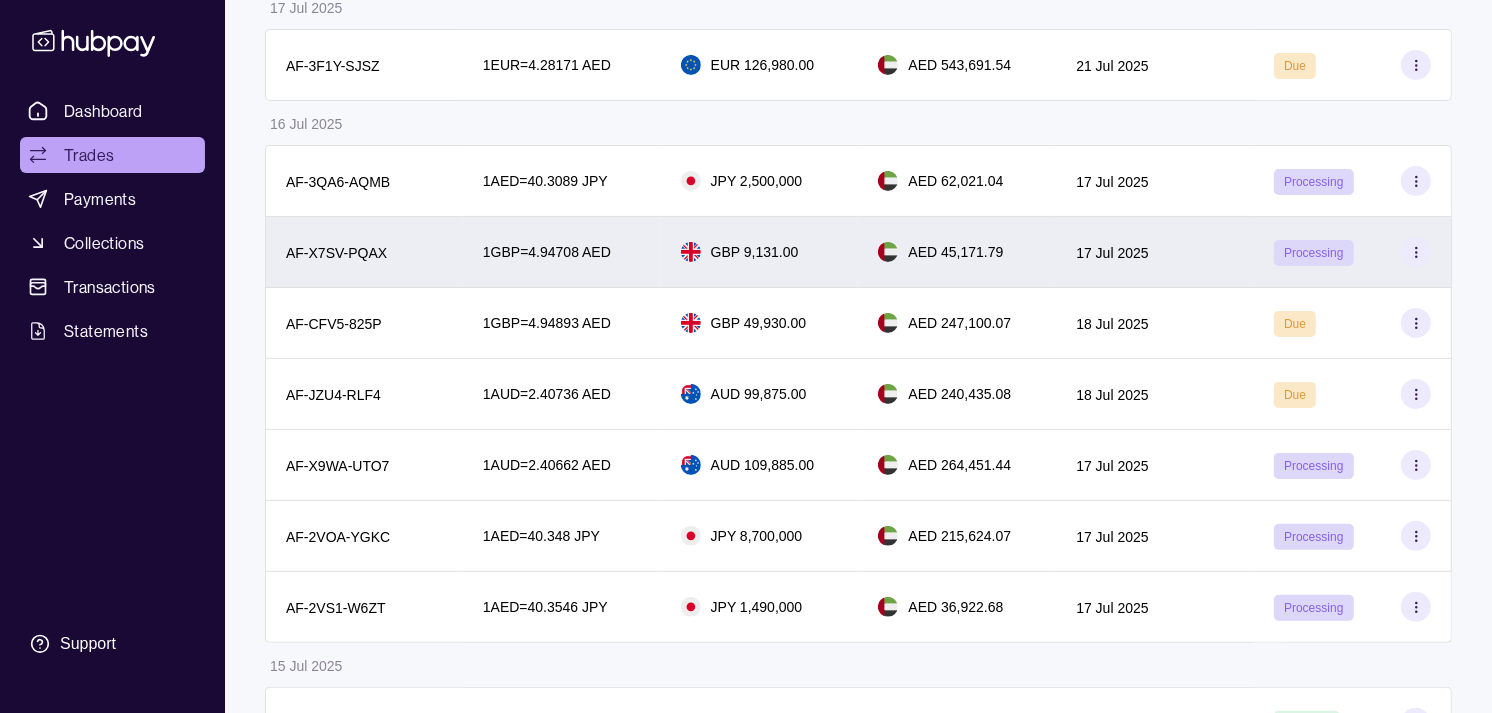 scroll, scrollTop: 333, scrollLeft: 0, axis: vertical 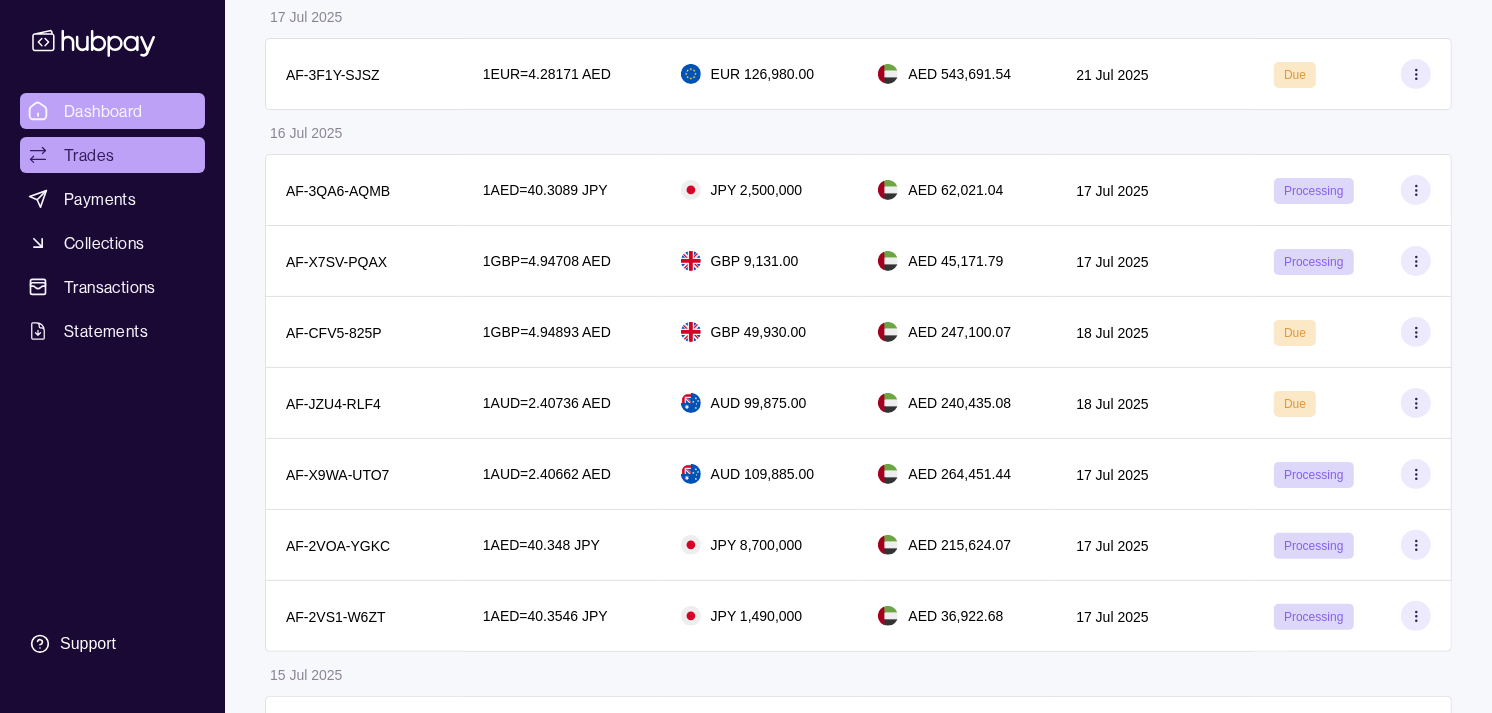 click on "Dashboard" at bounding box center [103, 111] 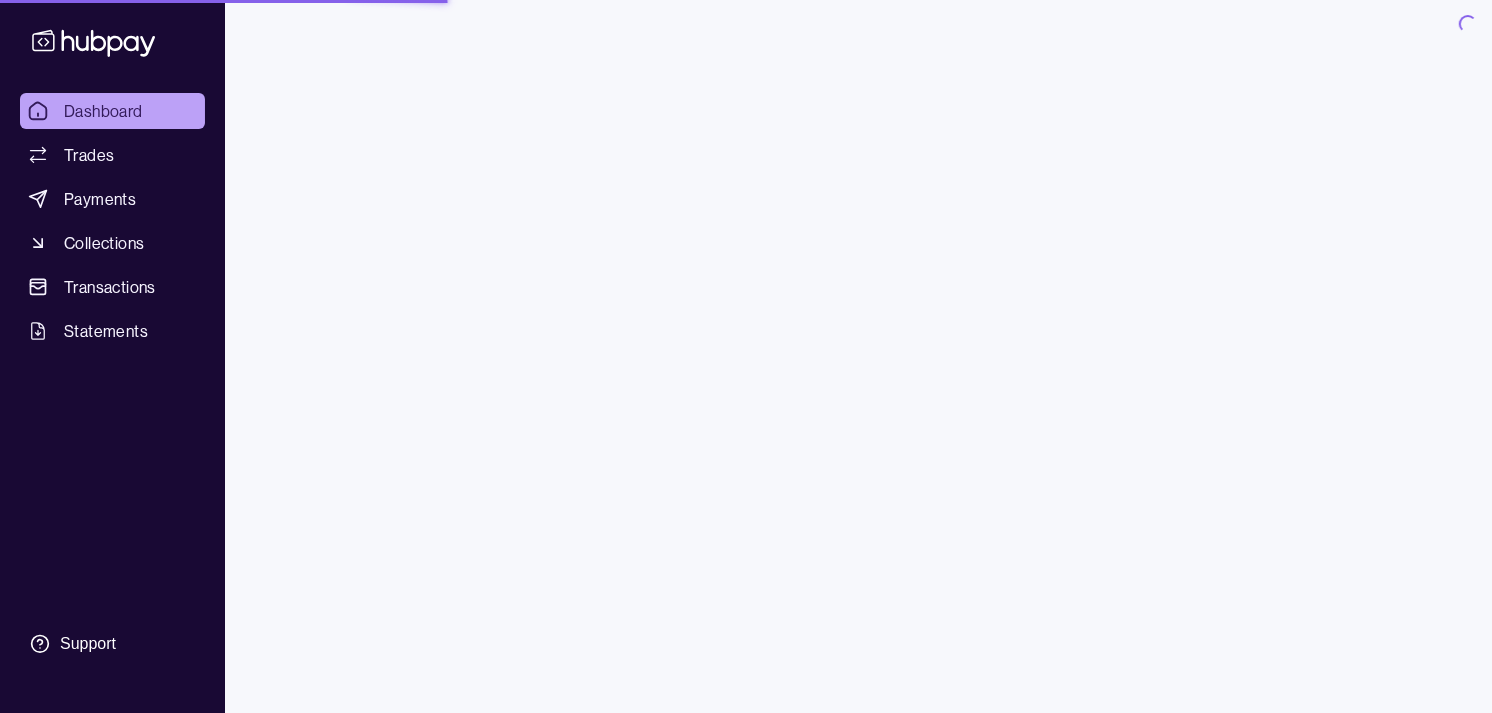 scroll, scrollTop: 0, scrollLeft: 0, axis: both 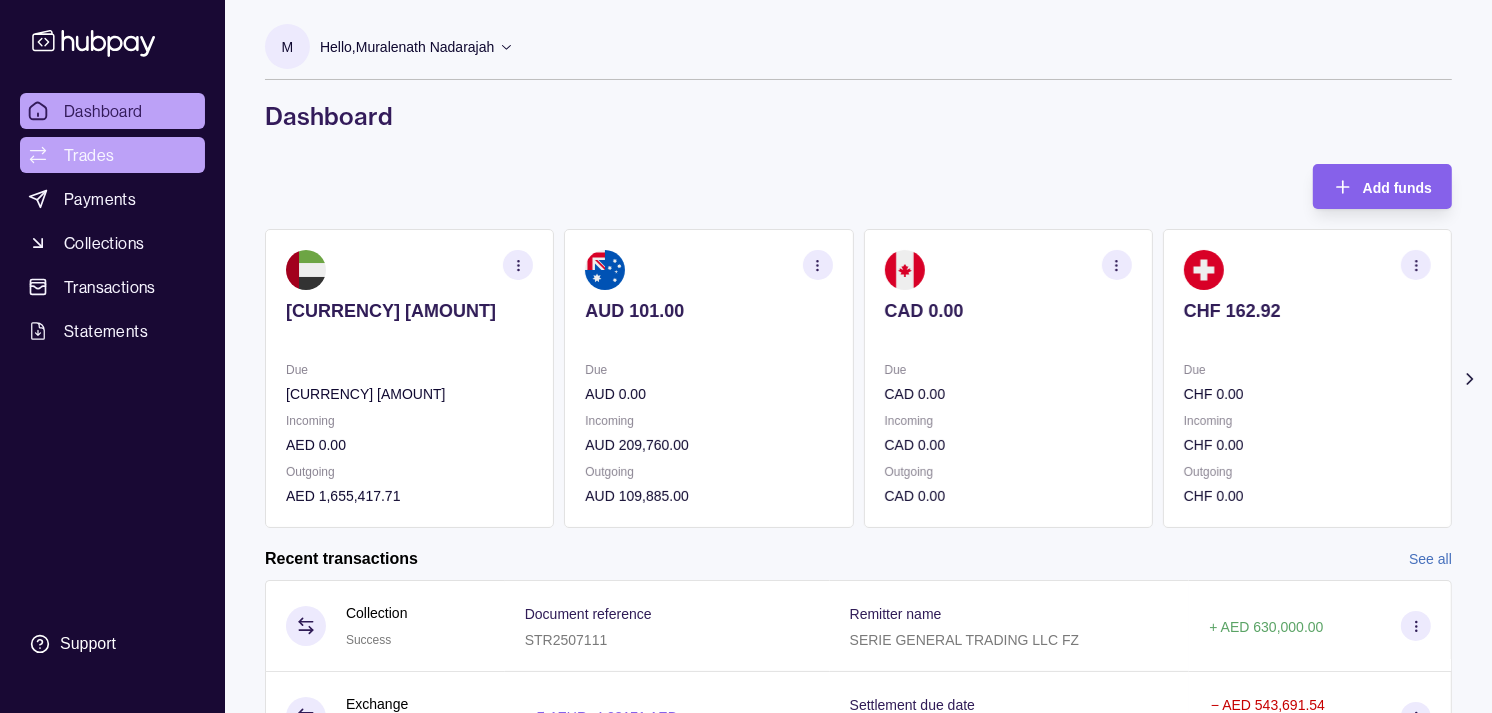 click on "Trades" at bounding box center [112, 155] 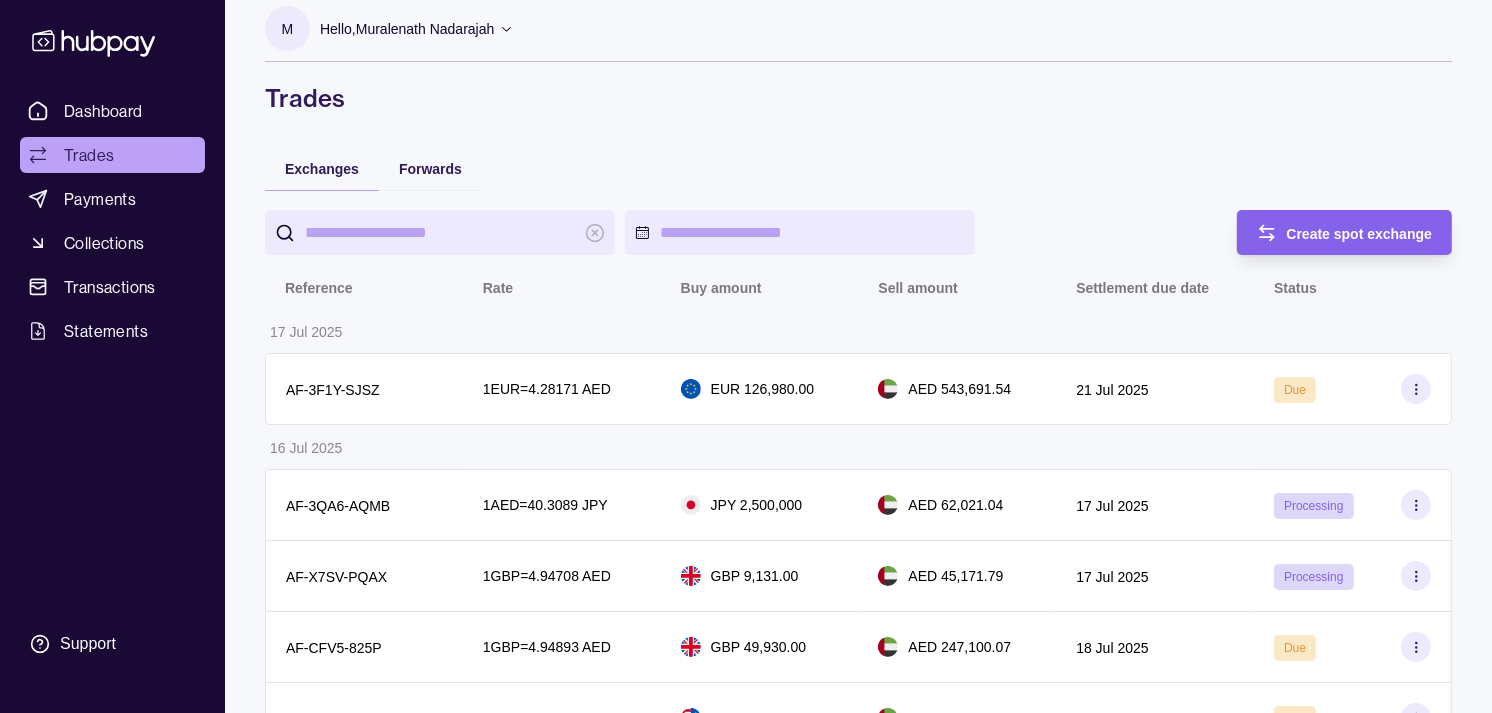scroll, scrollTop: 0, scrollLeft: 0, axis: both 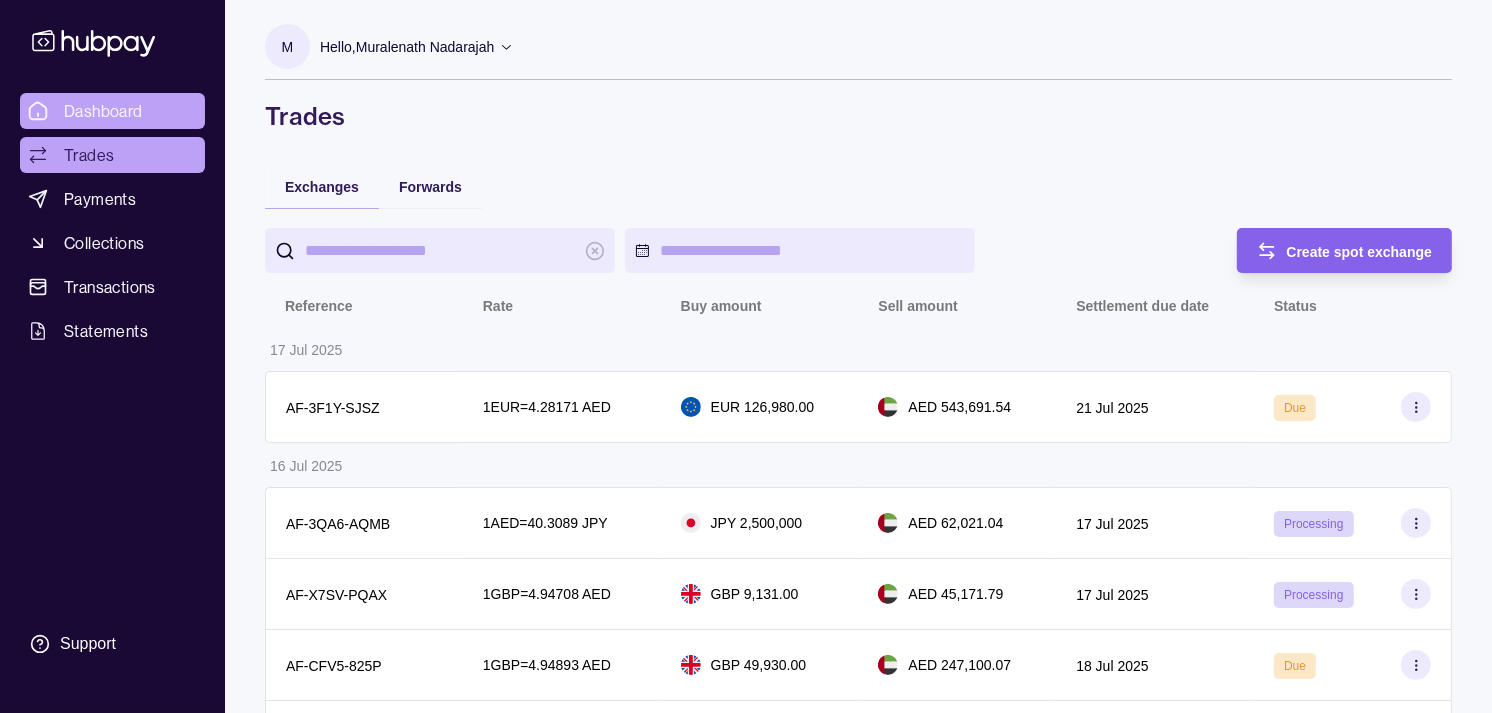 click on "Dashboard" at bounding box center (103, 111) 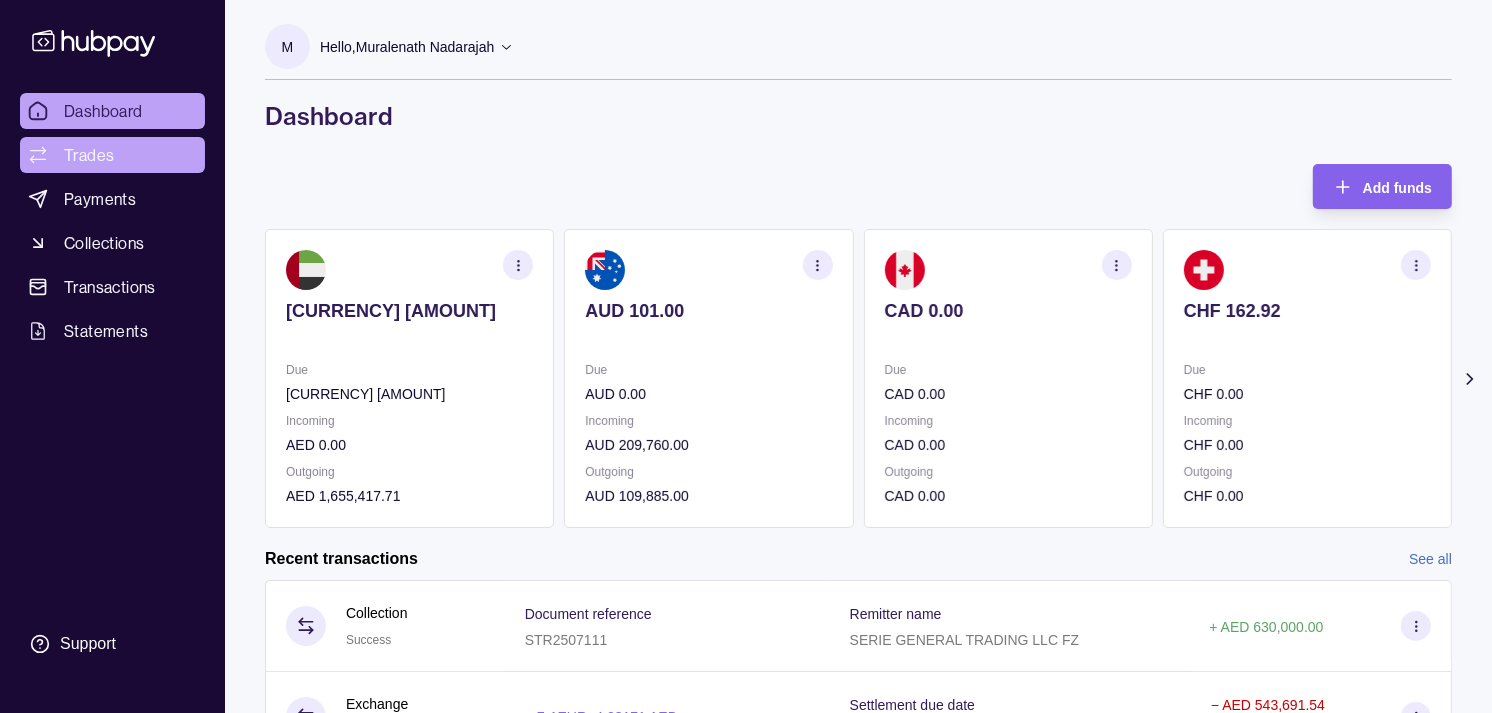 click on "Trades" at bounding box center (112, 155) 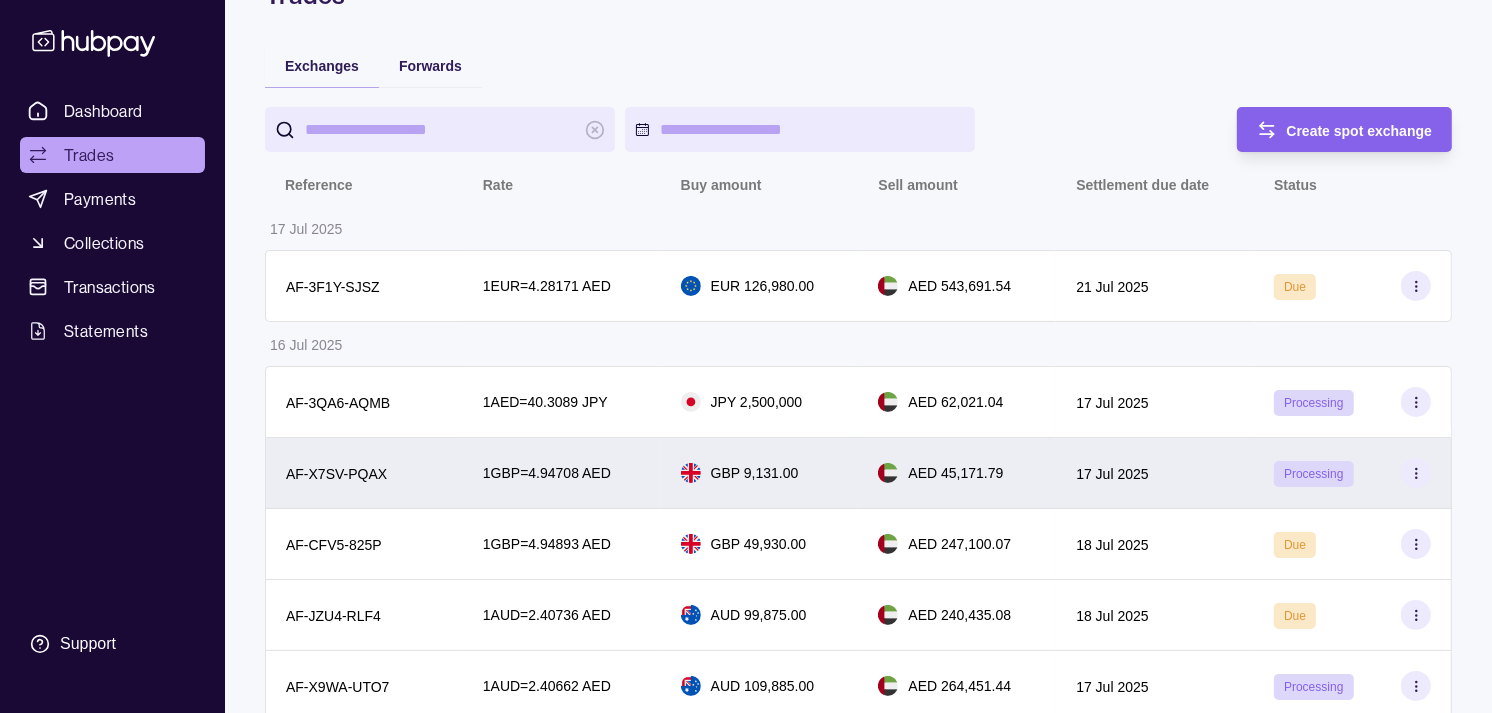 scroll, scrollTop: 111, scrollLeft: 0, axis: vertical 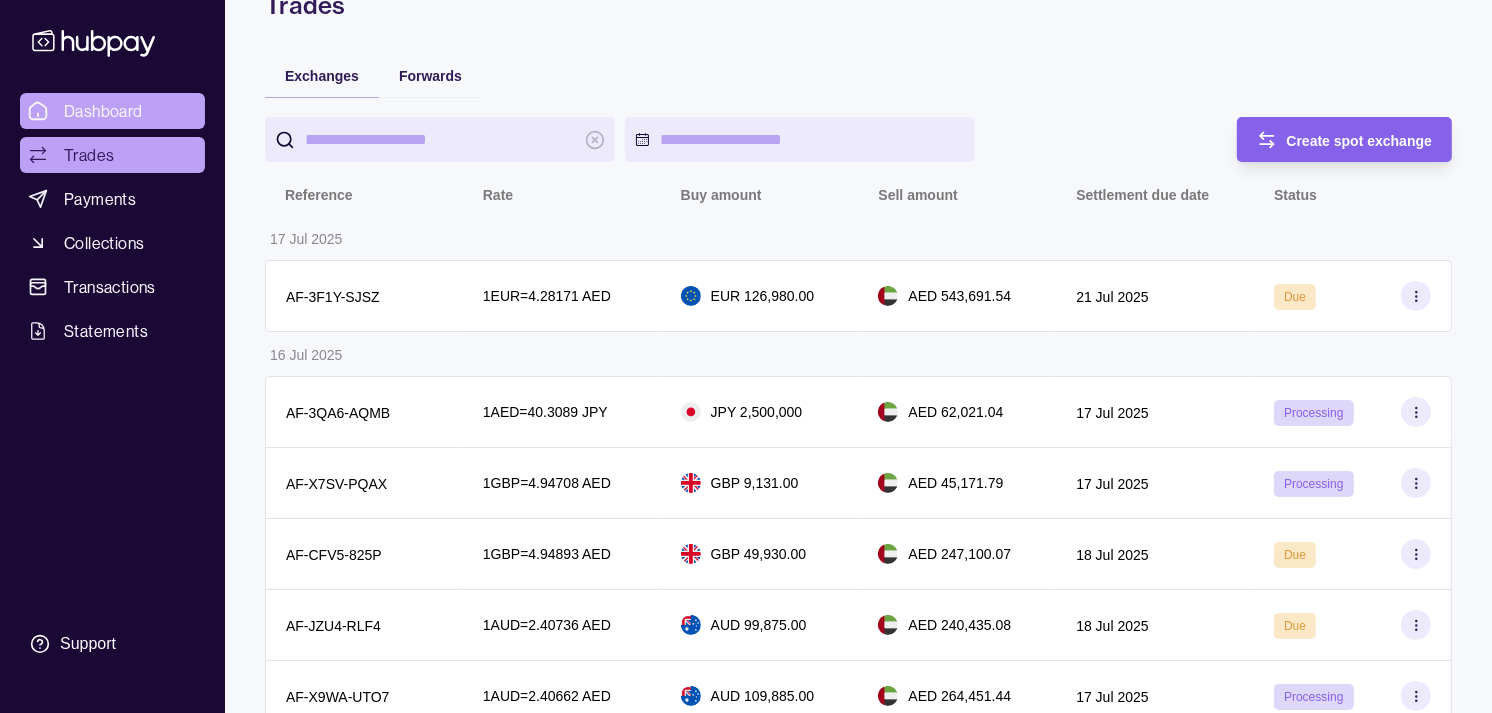 click on "Dashboard" at bounding box center (103, 111) 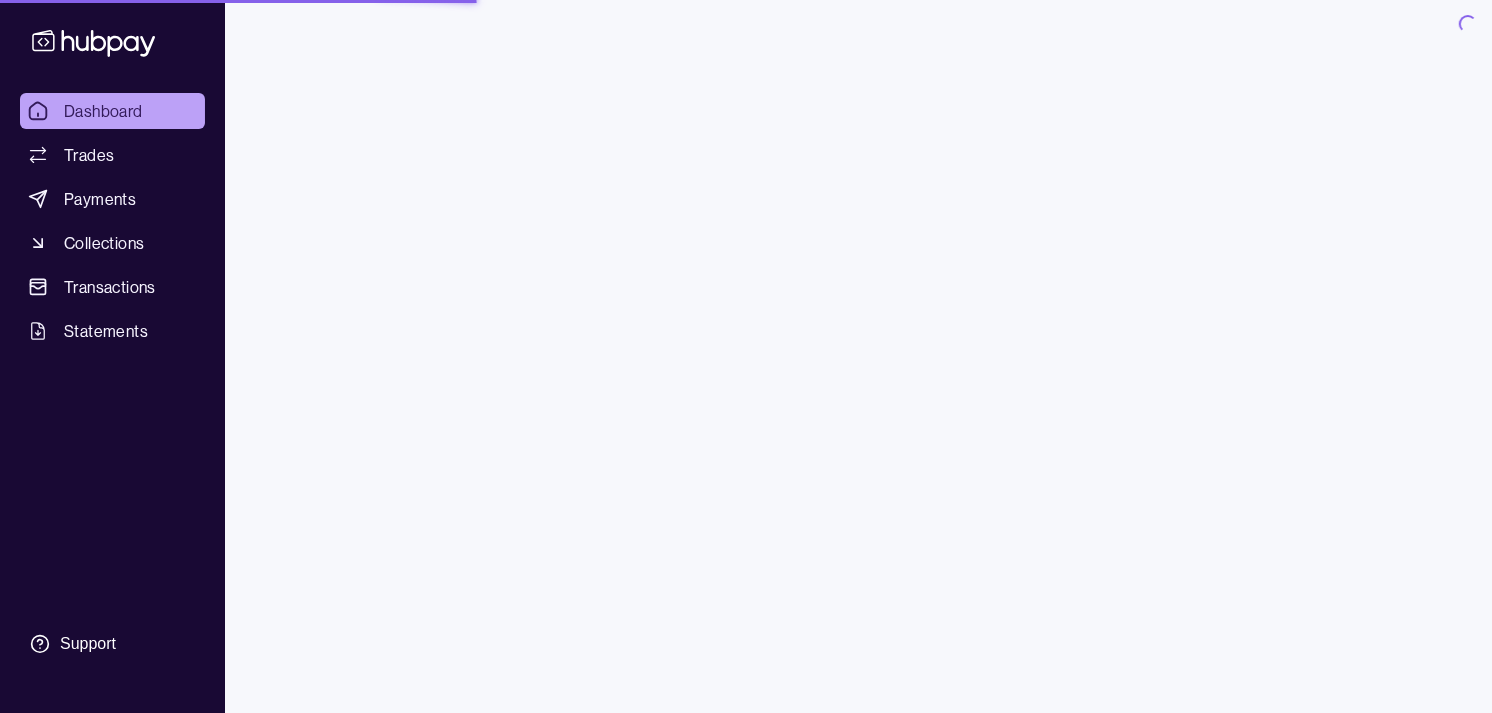 scroll, scrollTop: 0, scrollLeft: 0, axis: both 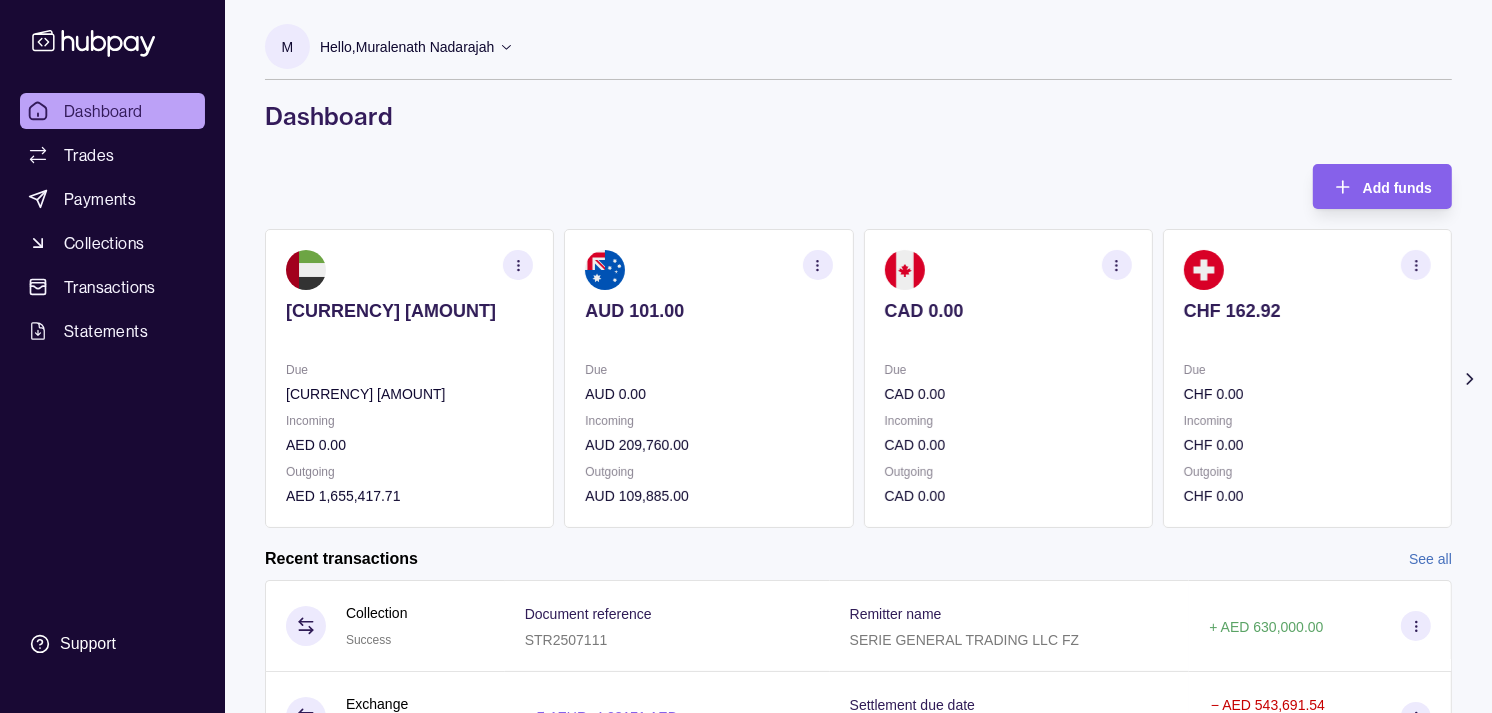 click on "[CURRENCY] [AMOUNT]  Due [CURRENCY] [AMOUNT] Incoming [CURRENCY] [AMOUNT] Outgoing [CURRENCY] [AMOUNT]" at bounding box center [708, 378] 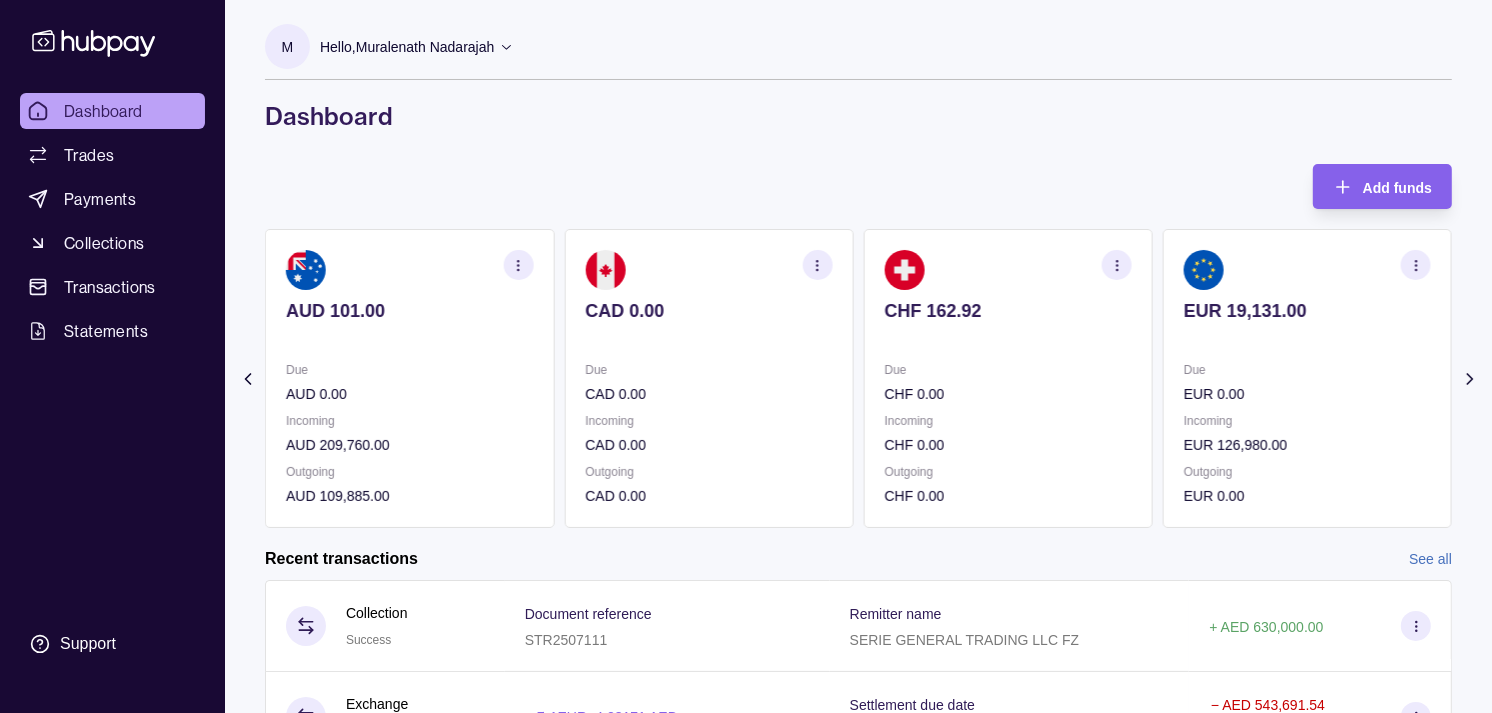 click on "CAD 0.00                                                                                                               Due CAD 0.00 Incoming CAD 0.00 Outgoing CAD 0.00" at bounding box center (708, 378) 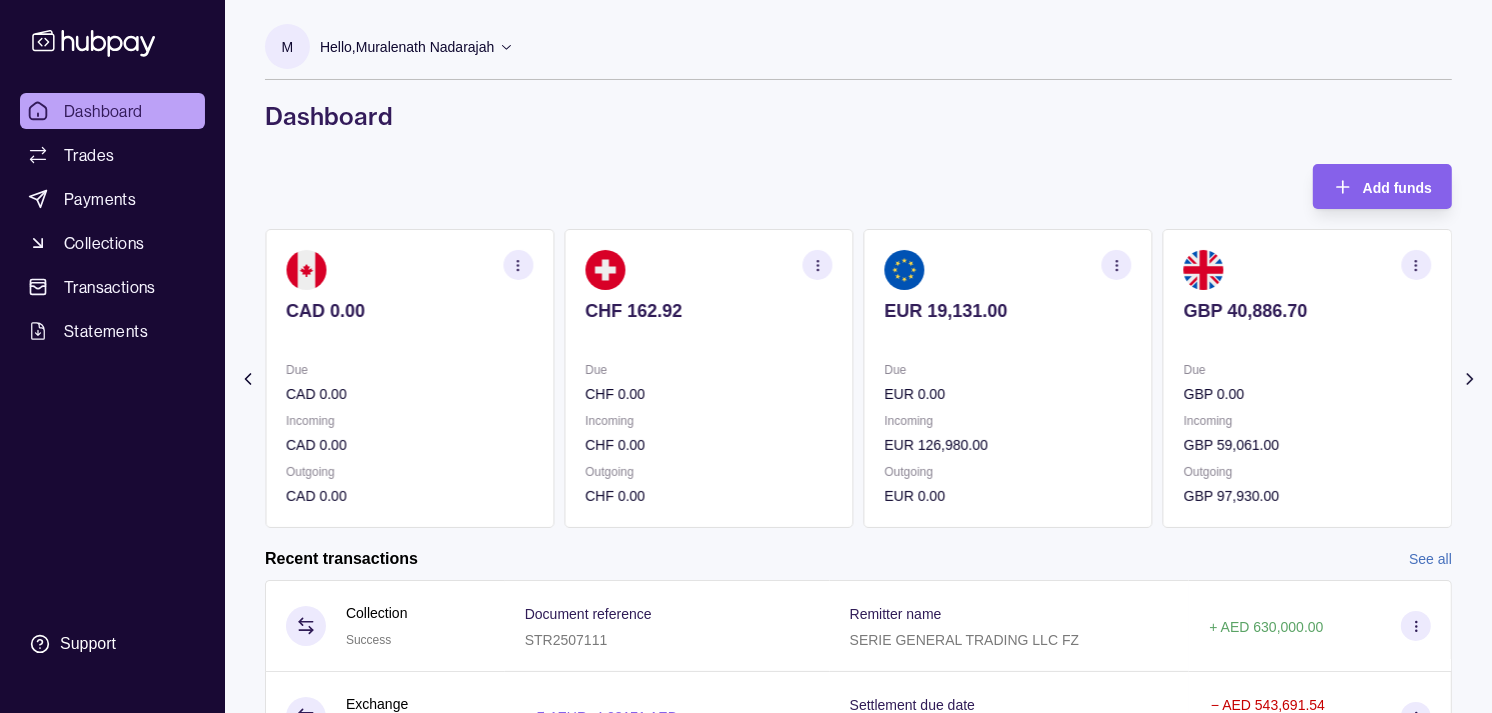 click at bounding box center (409, 338) 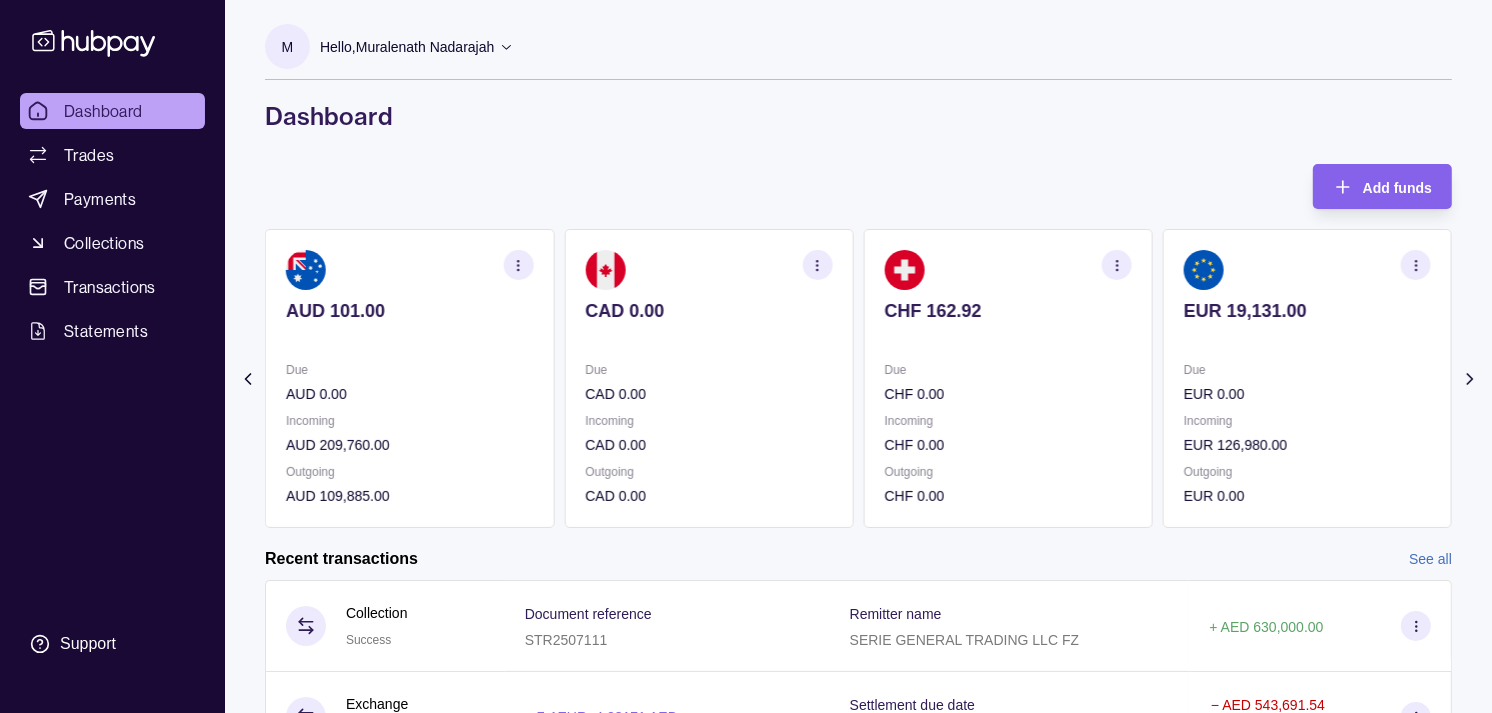 click on "Due" at bounding box center (409, 370) 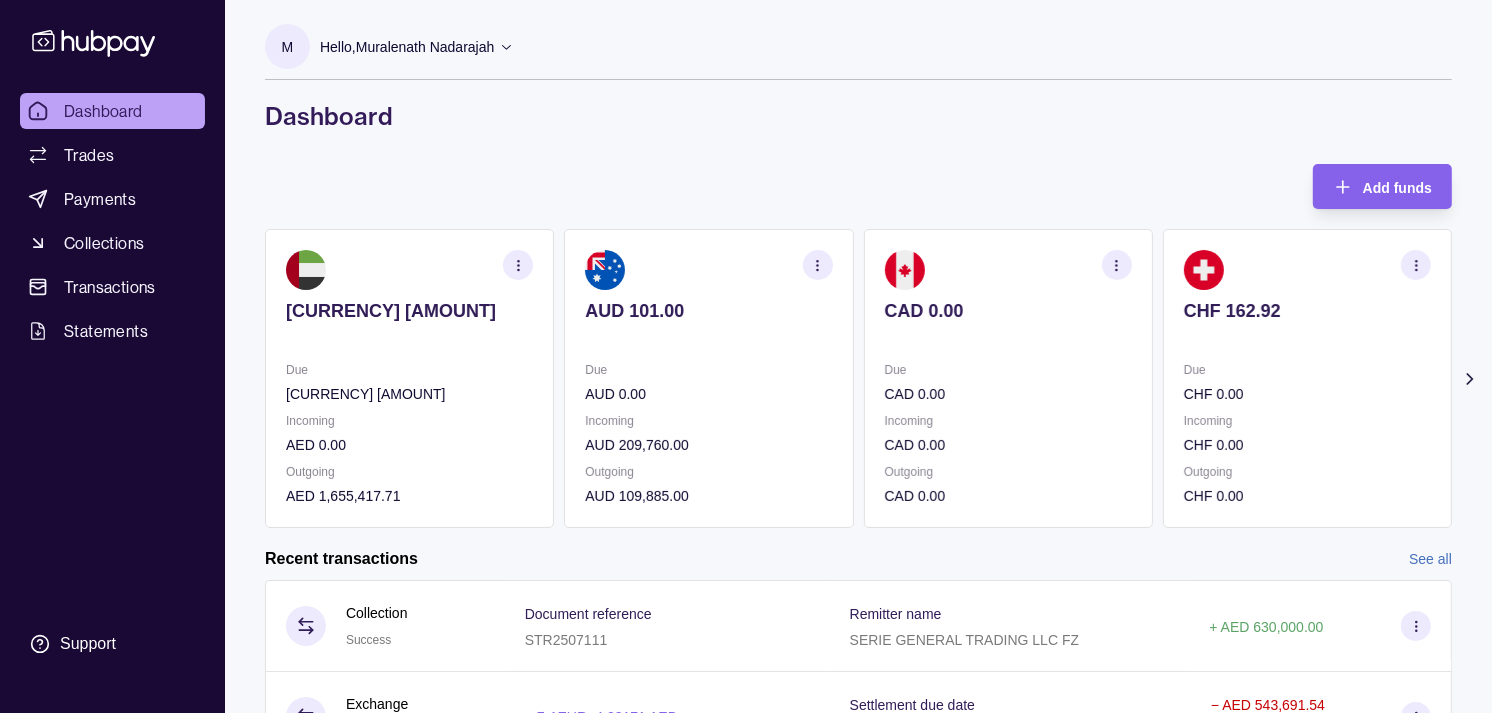 click 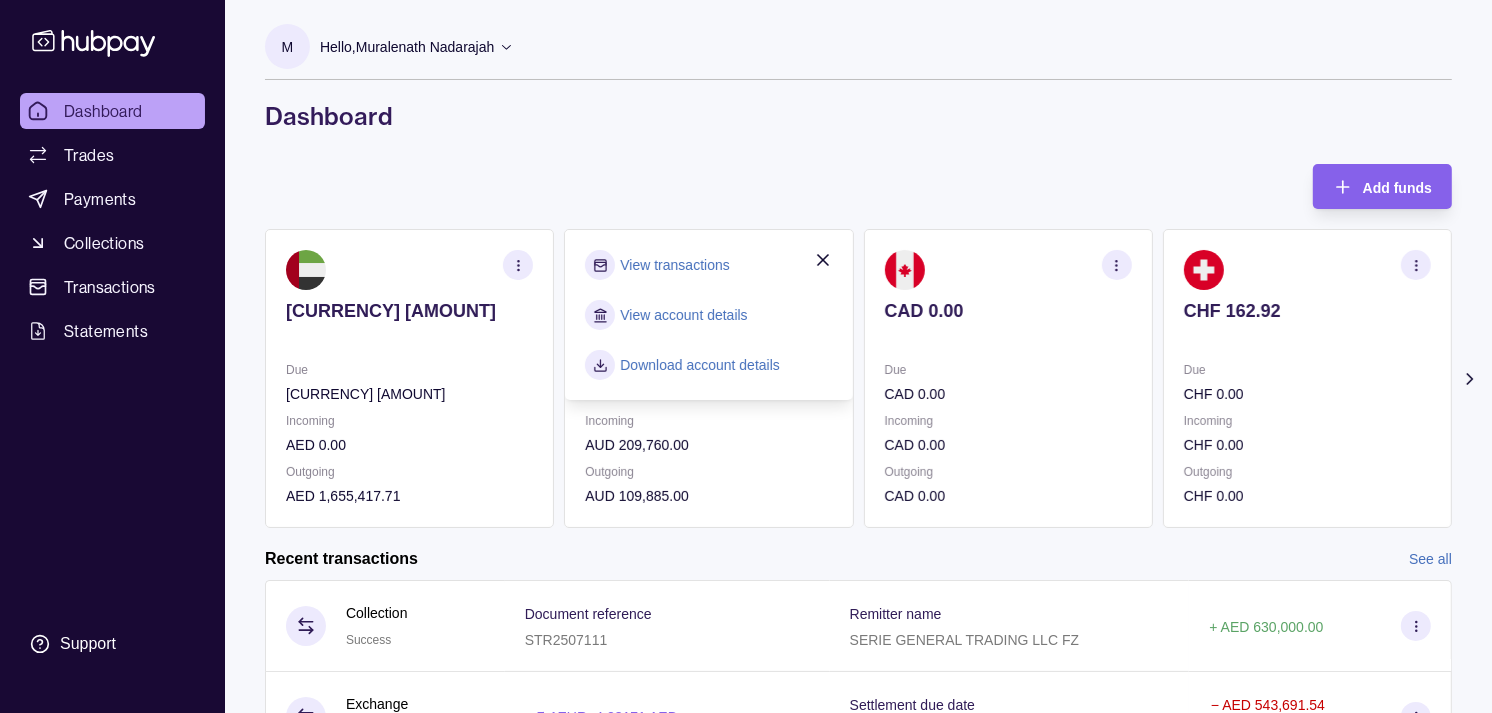 click on "View transactions" at bounding box center (674, 265) 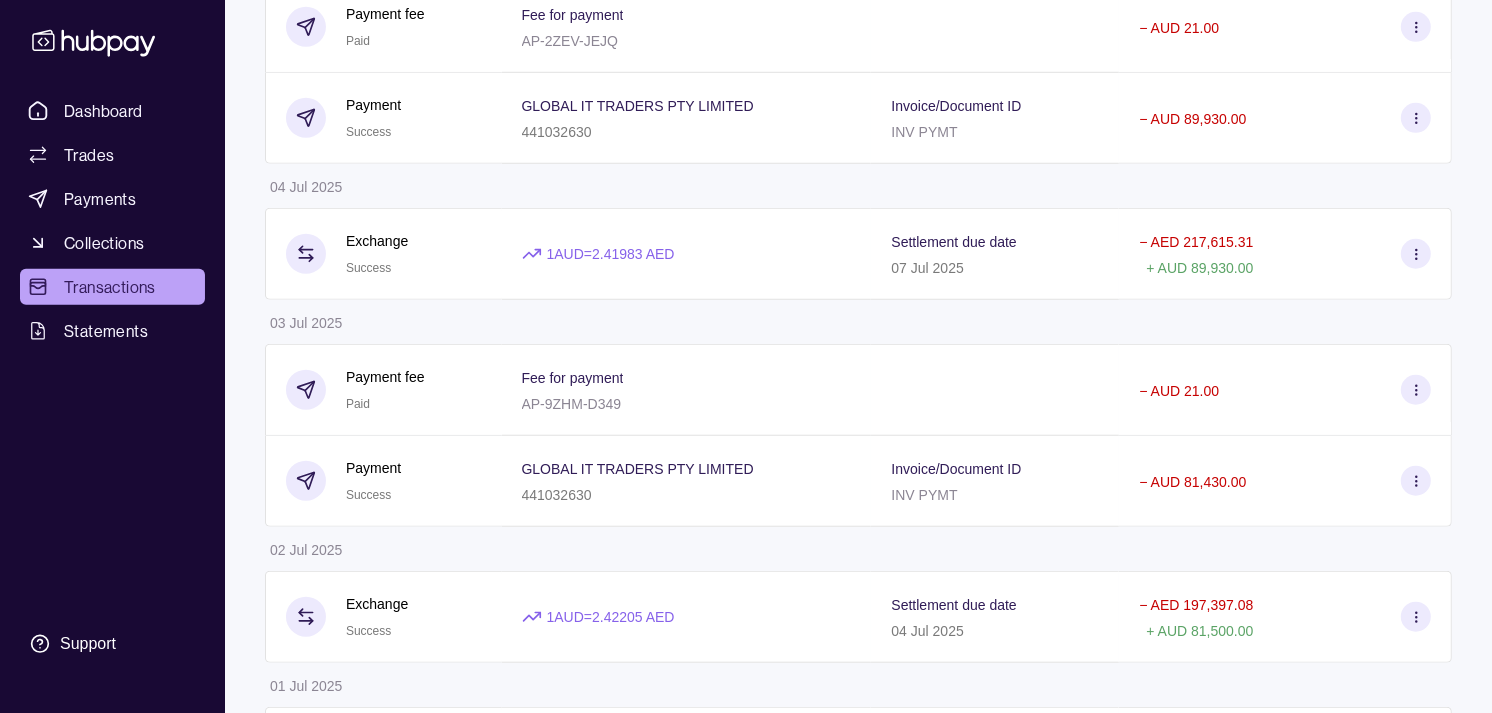 scroll, scrollTop: 1333, scrollLeft: 0, axis: vertical 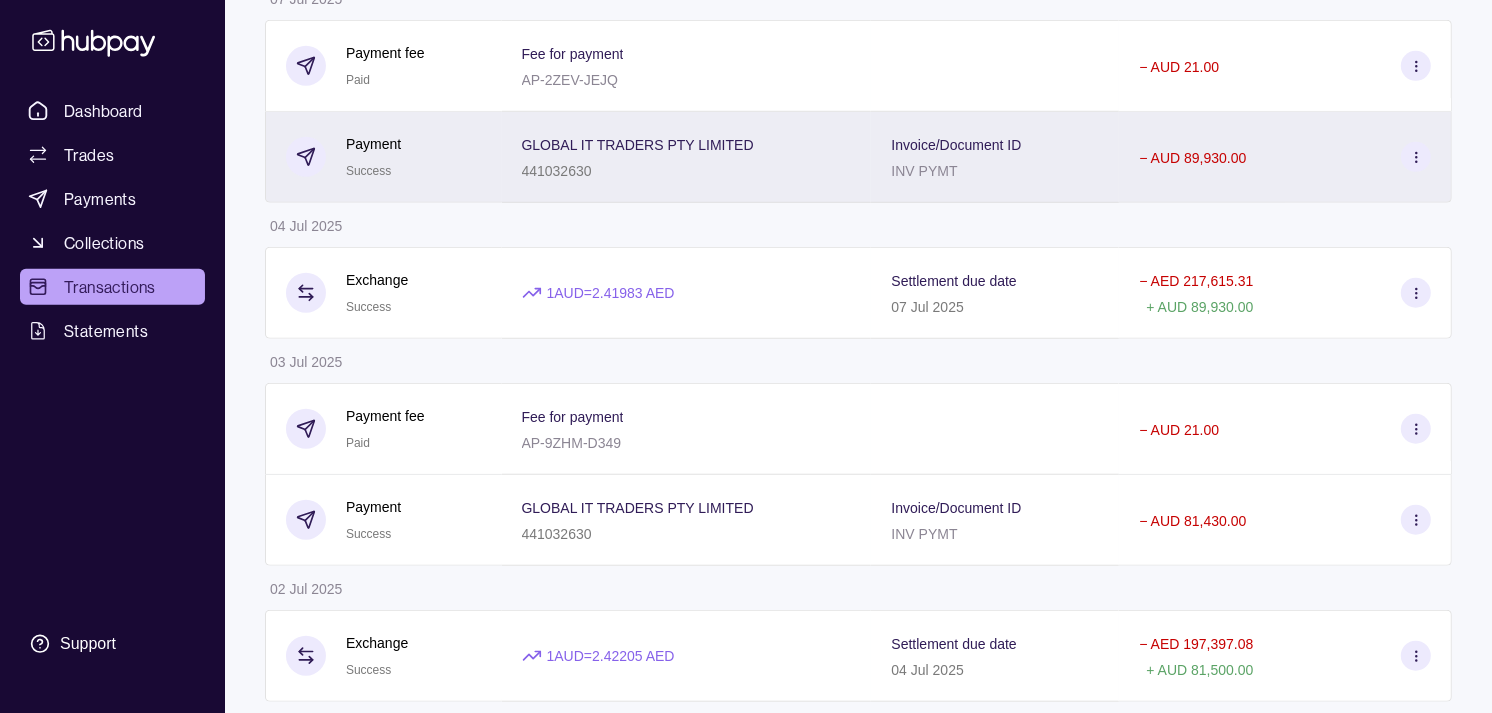click on "Payment Success" at bounding box center [384, 157] 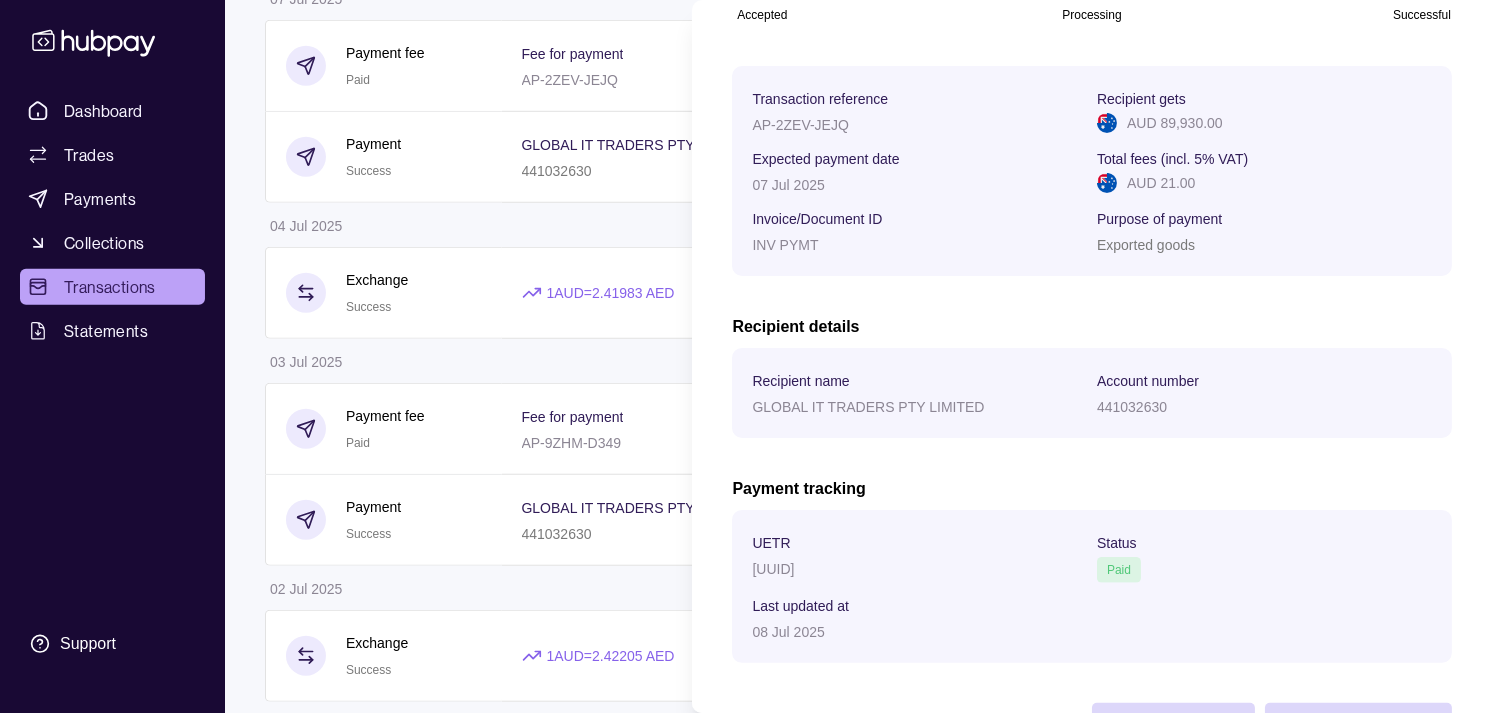 scroll, scrollTop: 334, scrollLeft: 0, axis: vertical 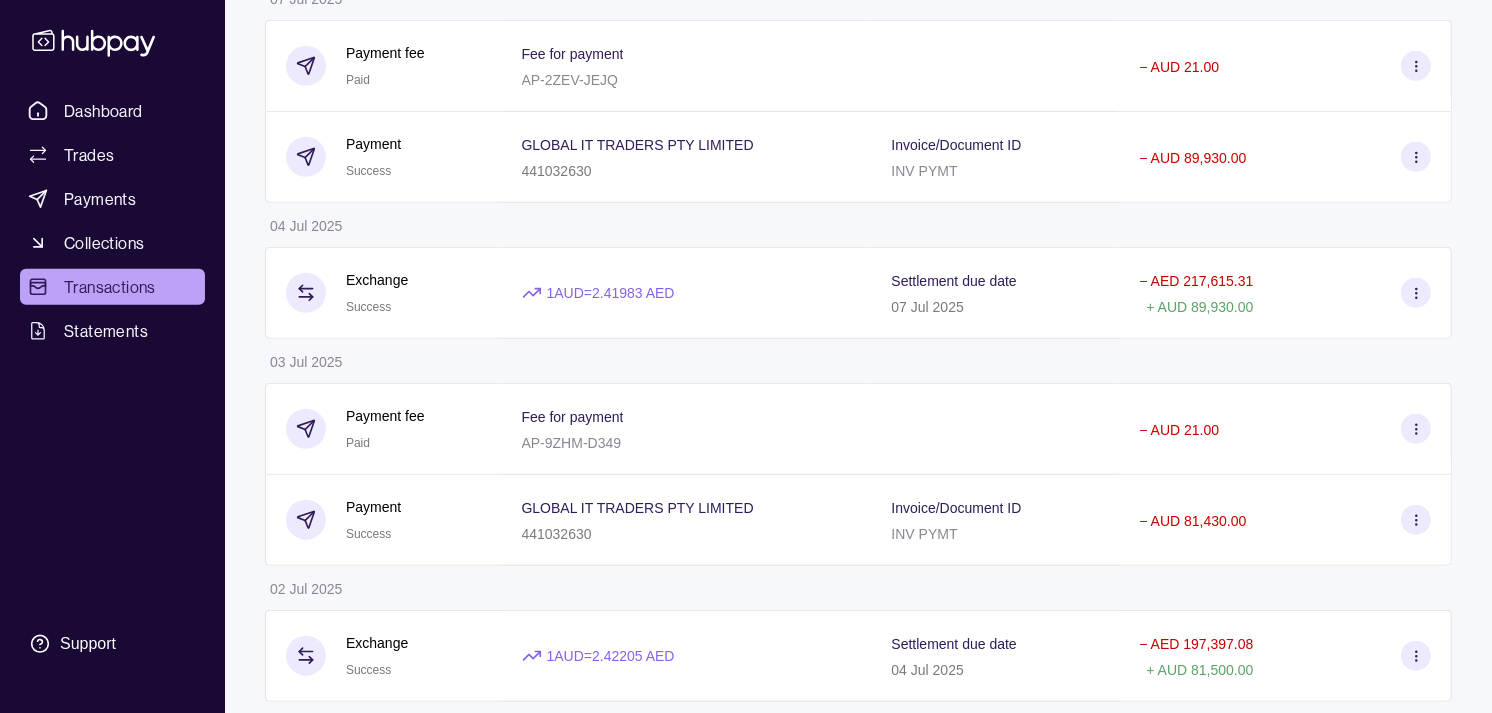 click on "Dashboard Trades Payments Collections Transactions More filters  ( 1  applied) Details Amount [DAY] [MONTH] [YEAR] Payment fee Due Fee for payment [TRANSACTION_ID] -   [CURRENCY] [AMOUNT] Payment Pending [COMPANY_NAME] [ACCOUNT_NUMBER] Invoice/Document ID INV PYMT -   [CURRENCY] [AMOUNT] Payment fee Paid Fee for payment [TRANSACTION_ID] -   [CURRENCY] [AMOUNT] Payment Success [COMPANY_NAME] [ACCOUNT_NUMBER] Invoice/Document ID INV PYMT -   [CURRENCY] [AMOUNT] Exchange Due 1  [CURRENCY]  =  [DECIMAL_NUMBER]   [CURRENCY] Settlement due date [DAY] [MONTH] [YEAR] -   [CURRENCY] [AMOUNT] +   [CURRENCY] [AMOUNT] Exchange Processing 1  [CURRENCY]  =  [DECIMAL_NUMBER]   [CURRENCY] Settlement due date [DAY] [MONTH] [YEAR] -   [CURRENCY] [AMOUNT] +   [CURRENCY] [AMOUNT] [DAY] [MONTH] [YEAR] Exchange Success 1  [CURRENCY]  =  [DECIMAL_NUMBER]   [CURRENCY] Settlement due date [DAY] [MONTH] [YEAR] -   [CURRENCY] [AMOUNT] +   [CURRENCY] [AMOUNT] [DAY] [MONTH] [YEAR] Payment fee Paid Fee for payment [TRANSACTION_ID] -   [CURRENCY] [AMOUNT] Payment Success [ACCOUNT_NUMBER]" at bounding box center (746, 2269) 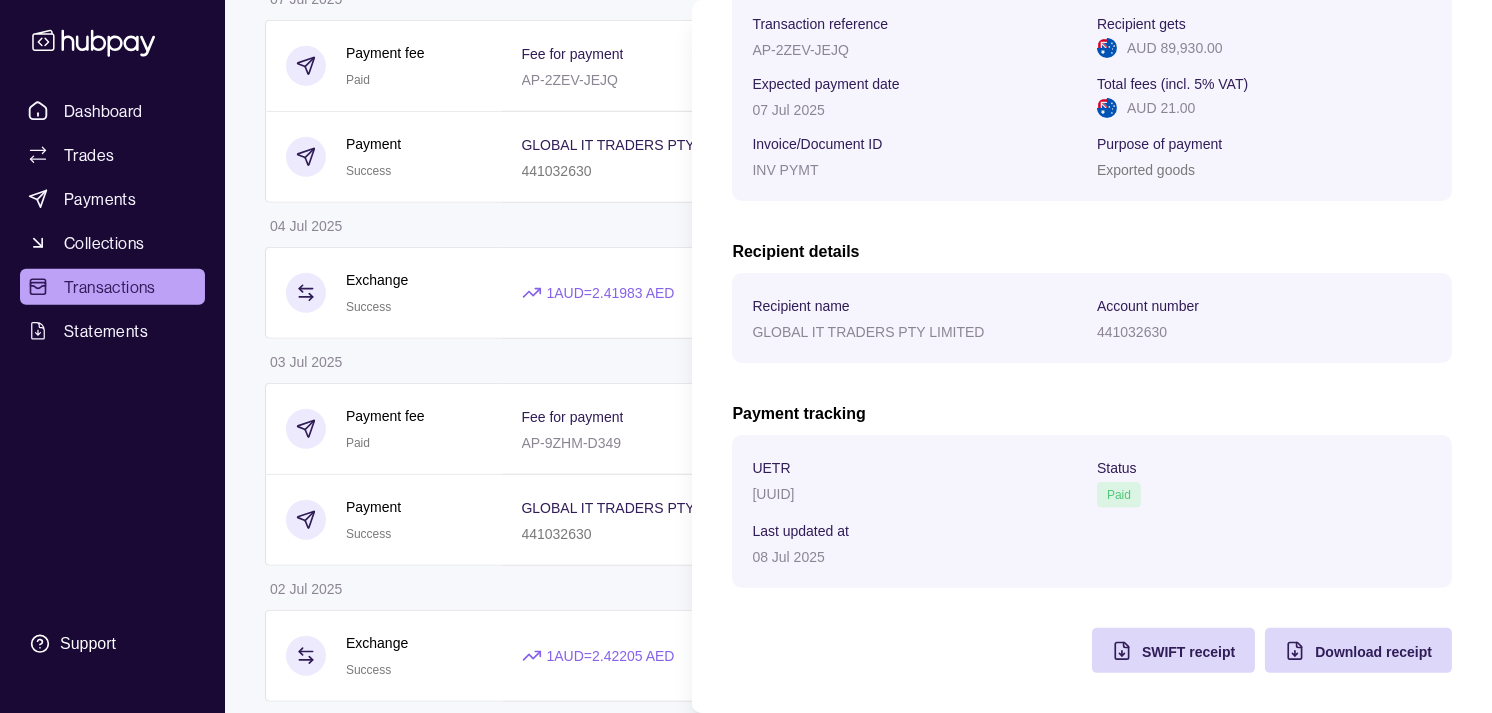 scroll, scrollTop: 334, scrollLeft: 0, axis: vertical 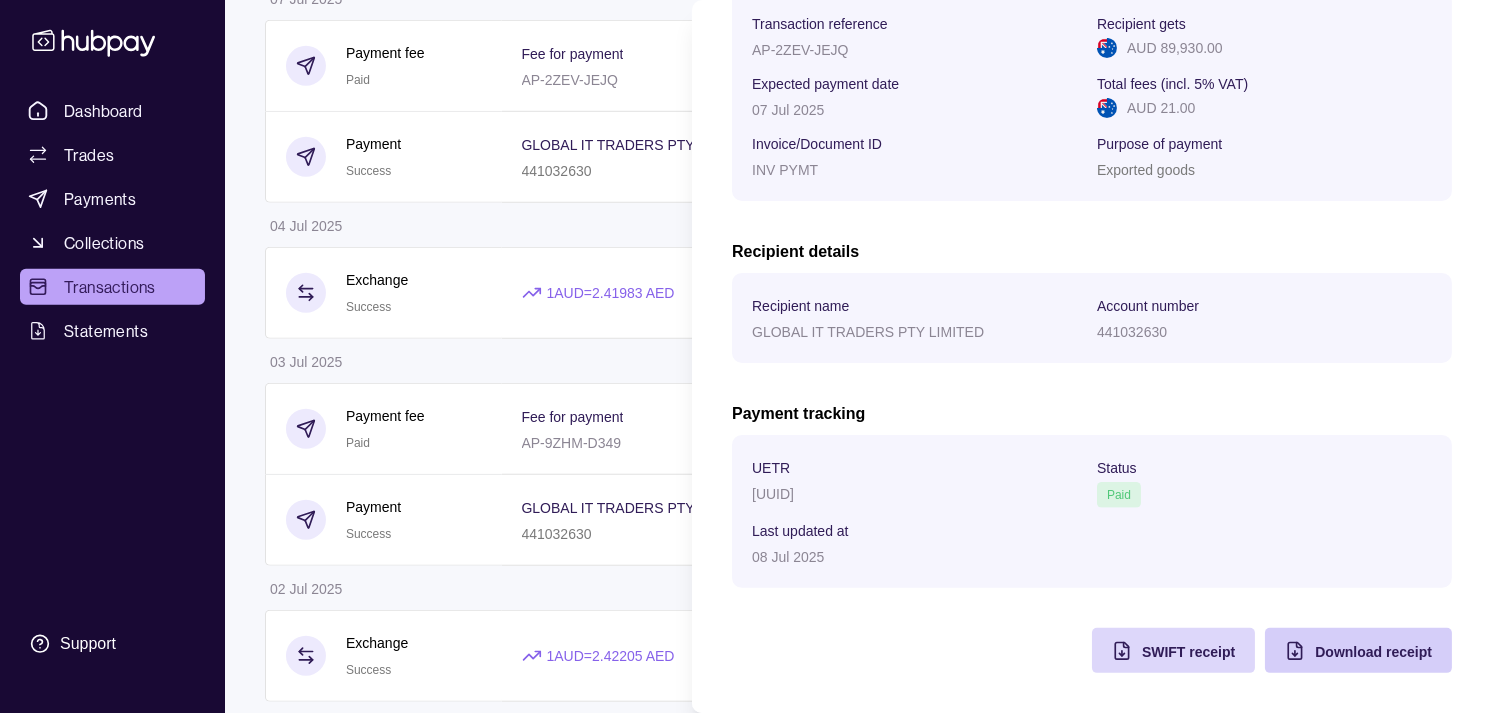 click on "Download receipt" at bounding box center [1373, 652] 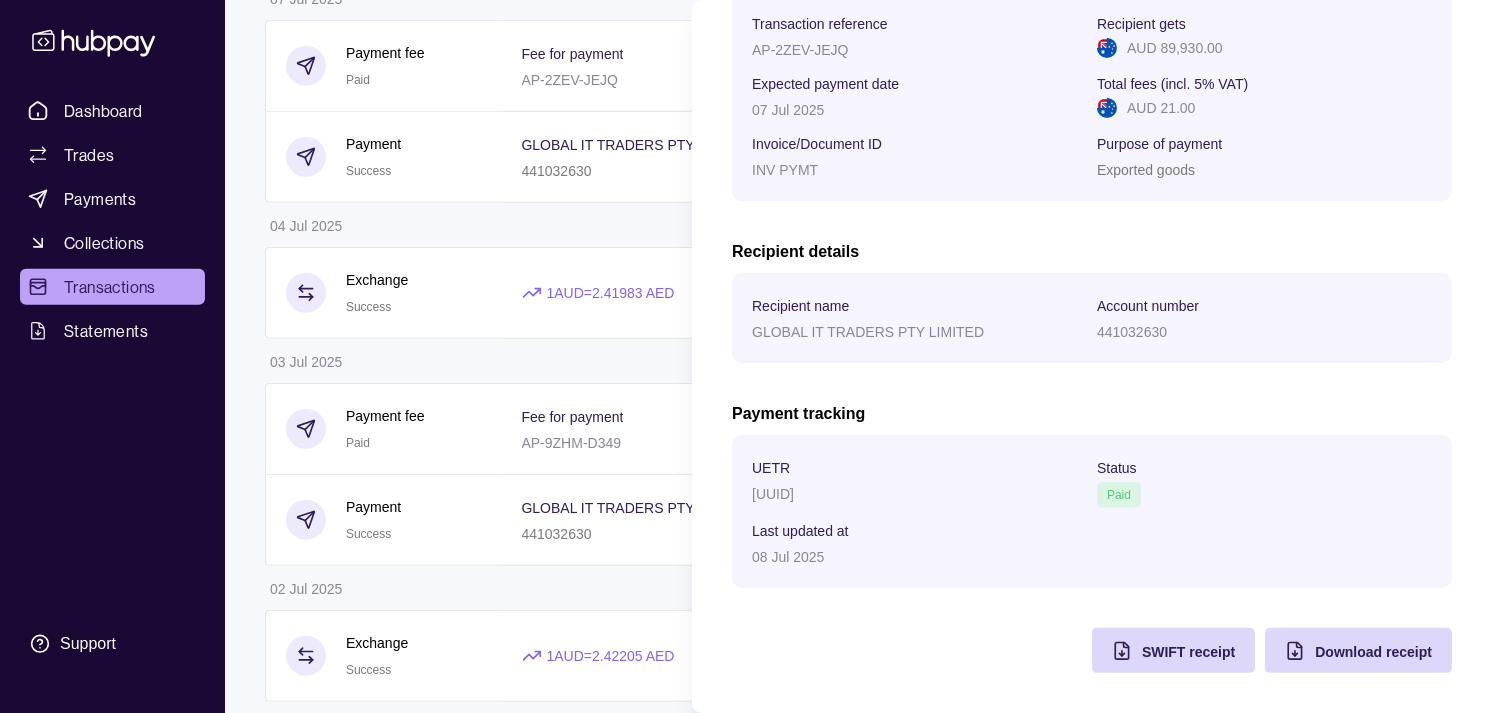 click on "Dashboard Trades Payments Collections Transactions More filters  ( 1  applied) Details Amount [DAY] [MONTH] [YEAR] Payment fee Due Fee for payment [TRANSACTION_ID] -   [CURRENCY] [AMOUNT] Payment Pending [COMPANY_NAME] [ACCOUNT_NUMBER] Invoice/Document ID INV PYMT -   [CURRENCY] [AMOUNT] Payment fee Paid Fee for payment [TRANSACTION_ID] -   [CURRENCY] [AMOUNT] Payment Success [COMPANY_NAME] [ACCOUNT_NUMBER] Invoice/Document ID INV PYMT -   [CURRENCY] [AMOUNT] Exchange Due 1  [CURRENCY]  =  [DECIMAL_NUMBER]   [CURRENCY] Settlement due date [DAY] [MONTH] [YEAR] -   [CURRENCY] [AMOUNT] +   [CURRENCY] [AMOUNT] Exchange Processing 1  [CURRENCY]  =  [DECIMAL_NUMBER]   [CURRENCY] Settlement due date [DAY] [MONTH] [YEAR] -   [CURRENCY] [AMOUNT] +   [CURRENCY] [AMOUNT] [DAY] [MONTH] [YEAR] Exchange Success 1  [CURRENCY]  =  [DECIMAL_NUMBER]   [CURRENCY] Settlement due date [DAY] [MONTH] [YEAR] -   [CURRENCY] [AMOUNT] +   [CURRENCY] [AMOUNT] [DAY] [MONTH] [YEAR] Payment fee Paid Fee for payment [TRANSACTION_ID] -   [CURRENCY] [AMOUNT] Payment Success [ACCOUNT_NUMBER]" at bounding box center (746, 2269) 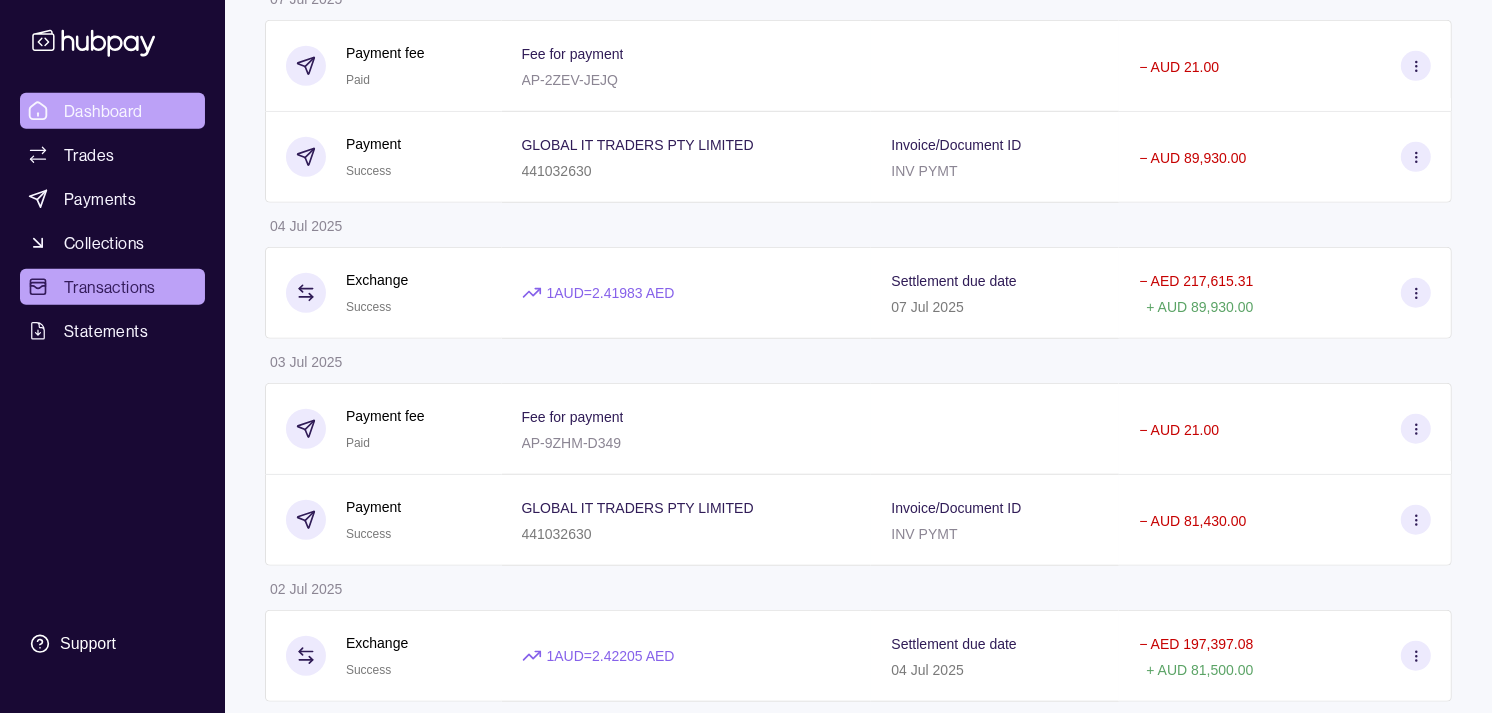 click on "Dashboard" at bounding box center [112, 111] 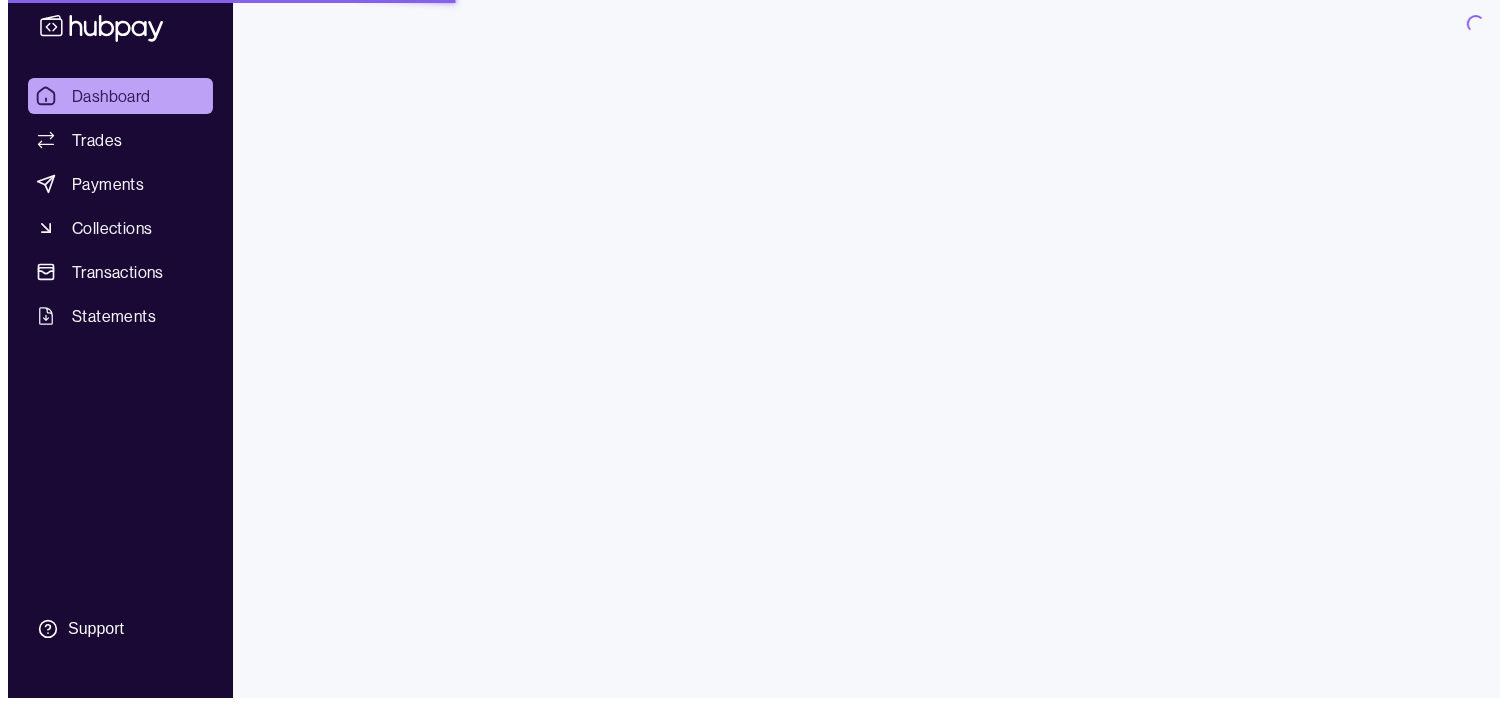 scroll, scrollTop: 0, scrollLeft: 0, axis: both 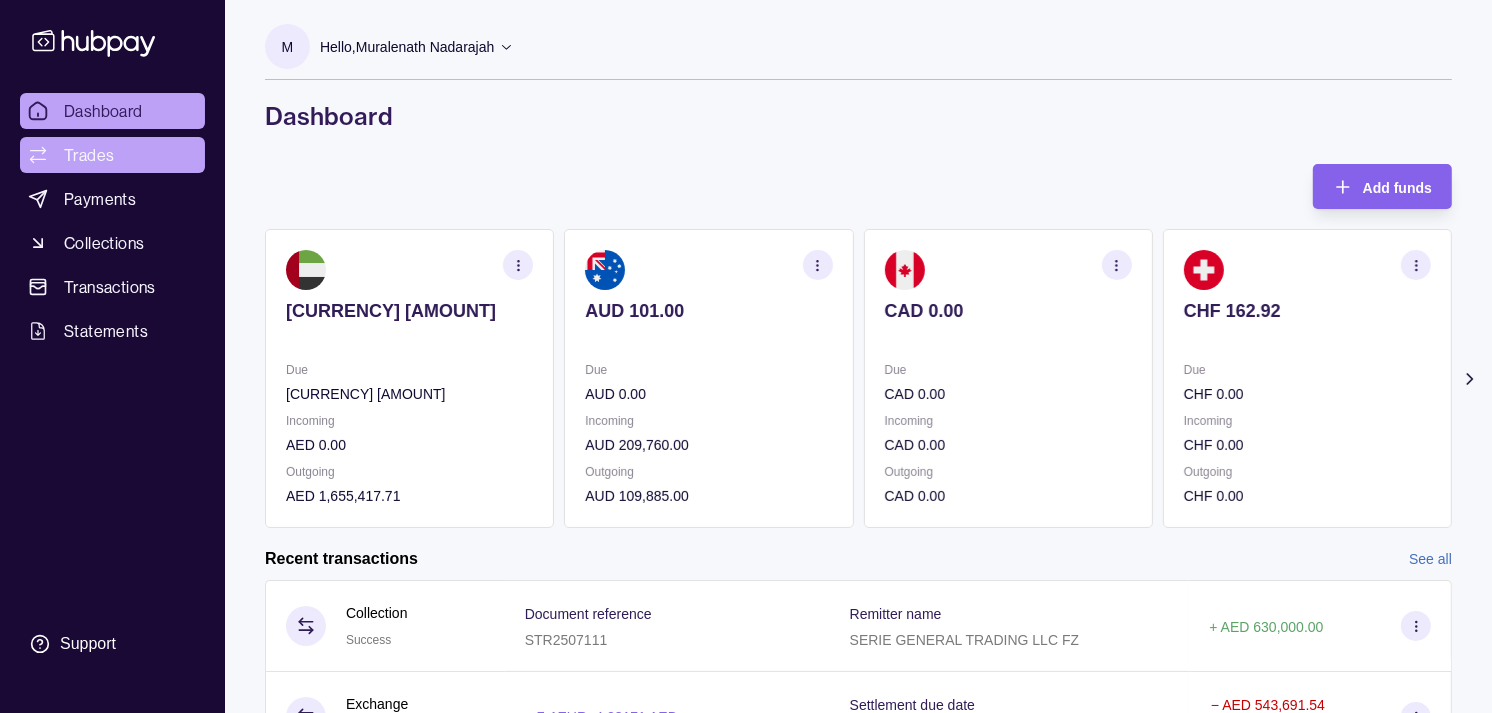 click on "Trades" at bounding box center (89, 155) 